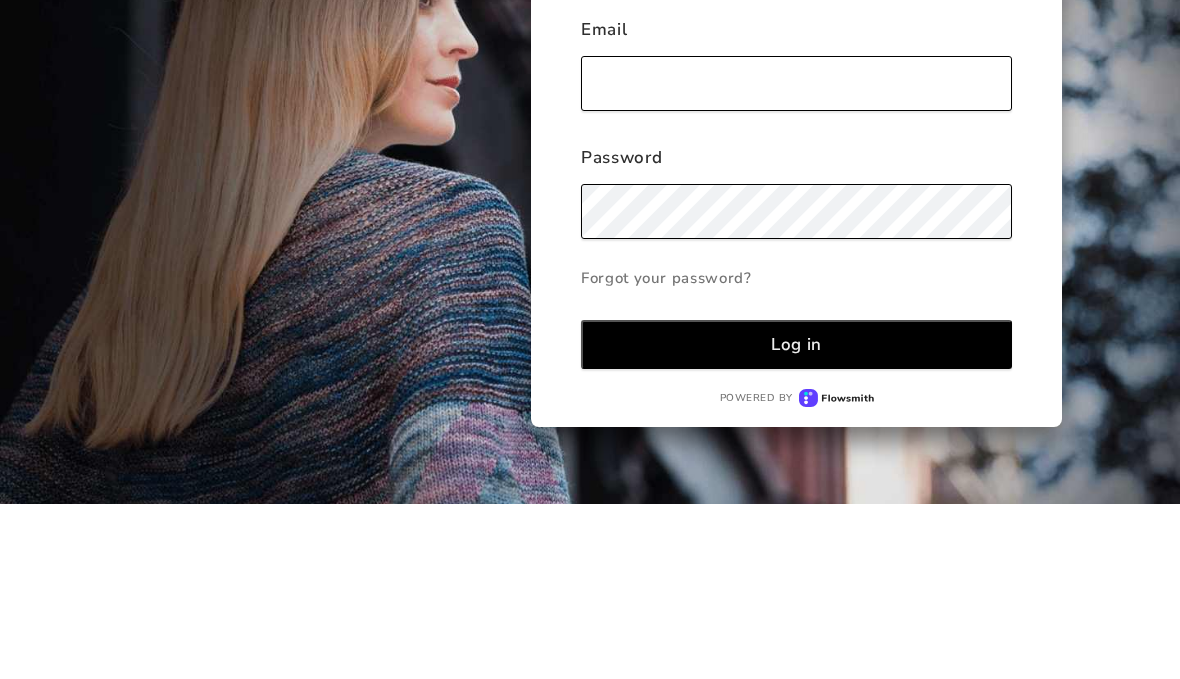 scroll, scrollTop: 175, scrollLeft: 0, axis: vertical 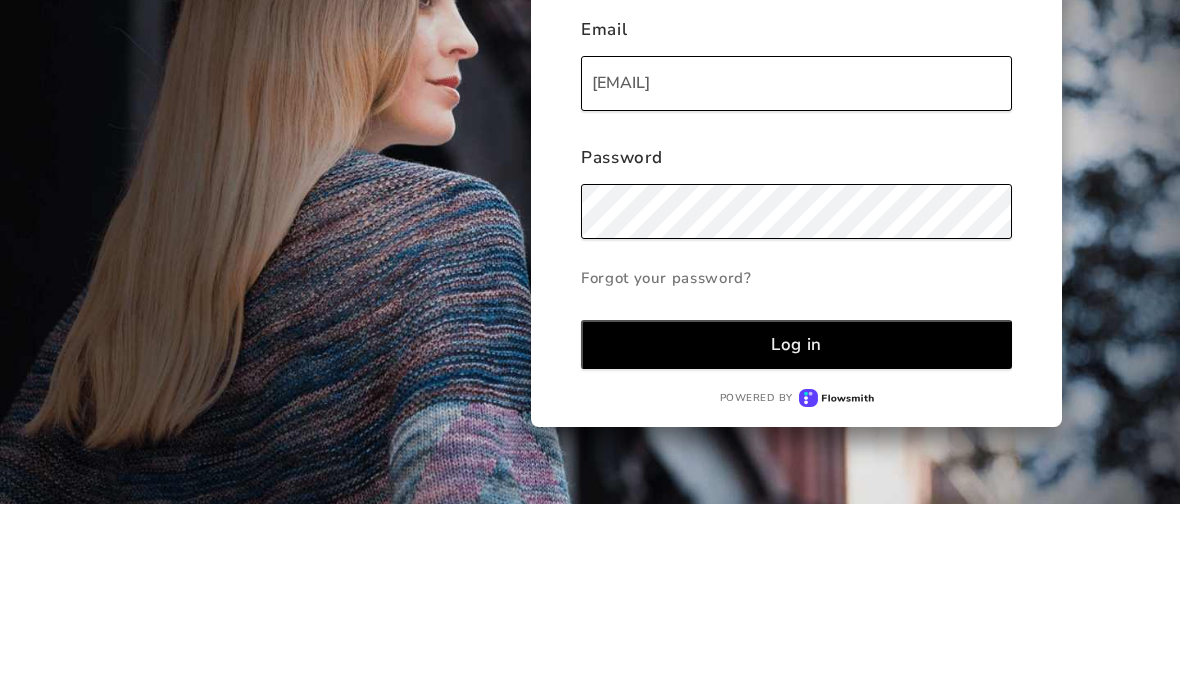 click on "Log in" at bounding box center [796, 519] 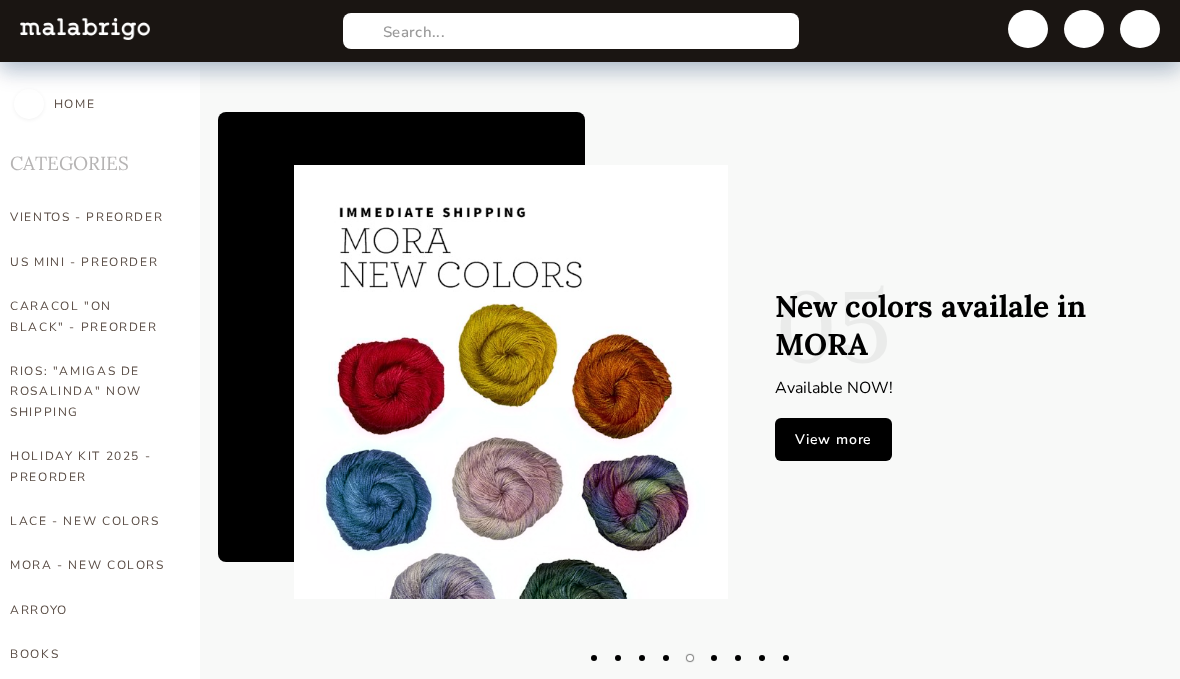 scroll, scrollTop: 93, scrollLeft: 1, axis: both 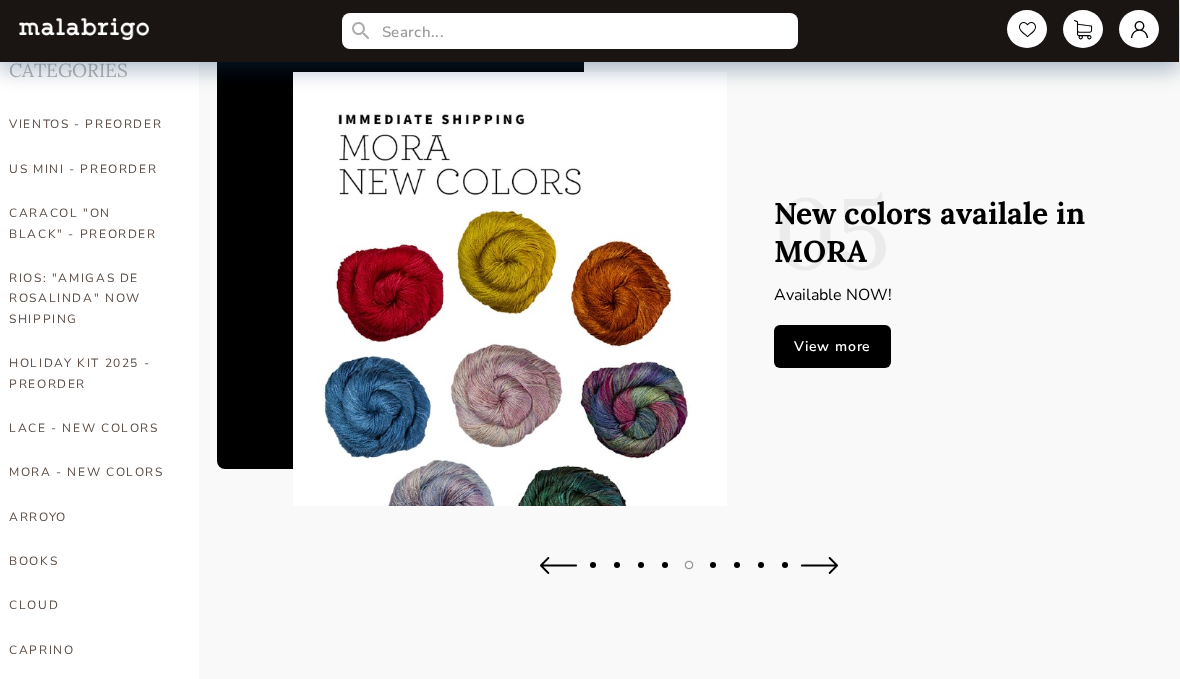 click on "HOLIDAY KIT 2025 - PREORDER" at bounding box center (89, 373) 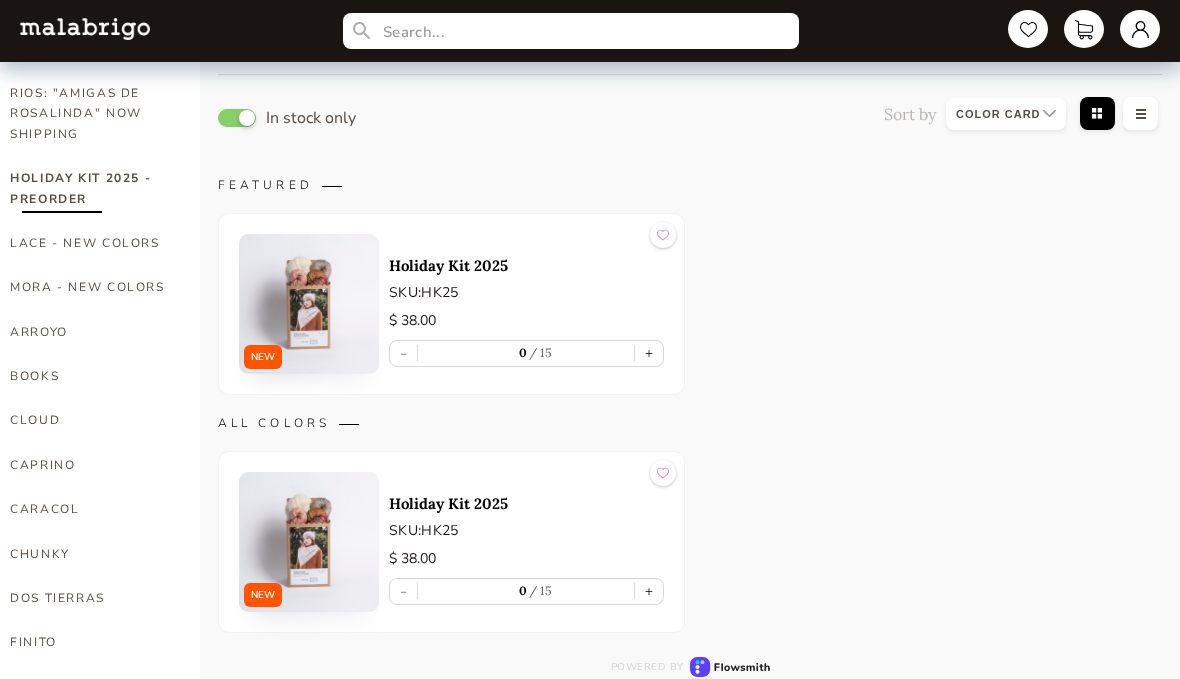 scroll, scrollTop: 277, scrollLeft: 0, axis: vertical 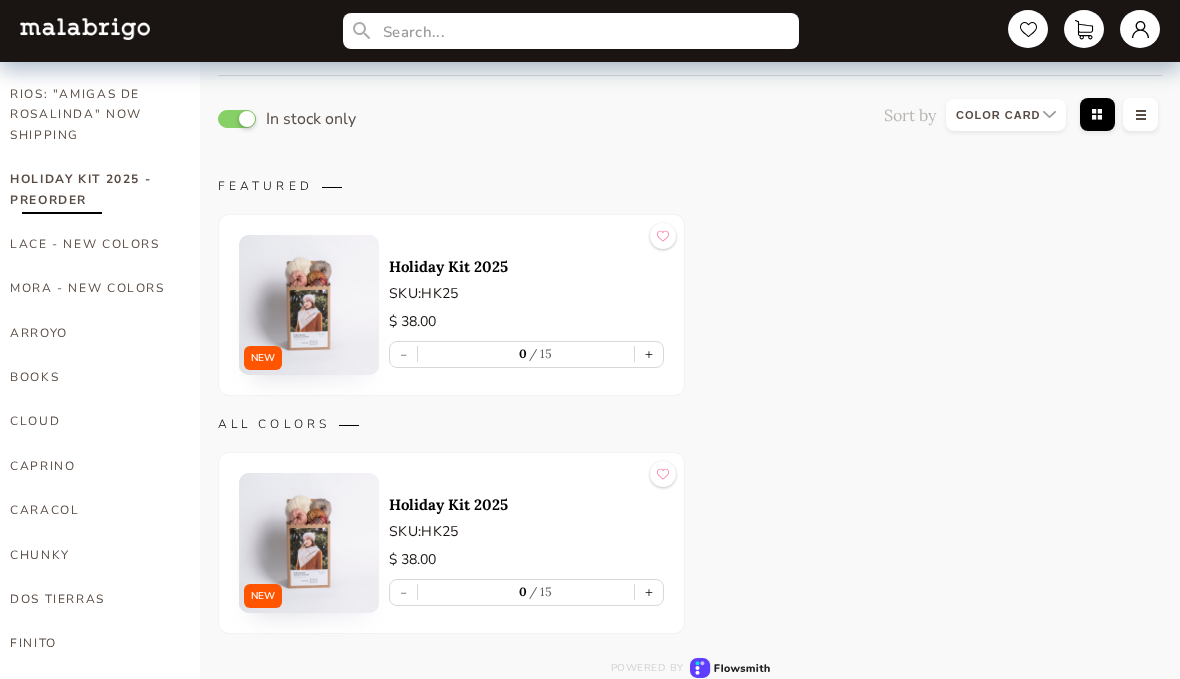click at bounding box center [309, 305] 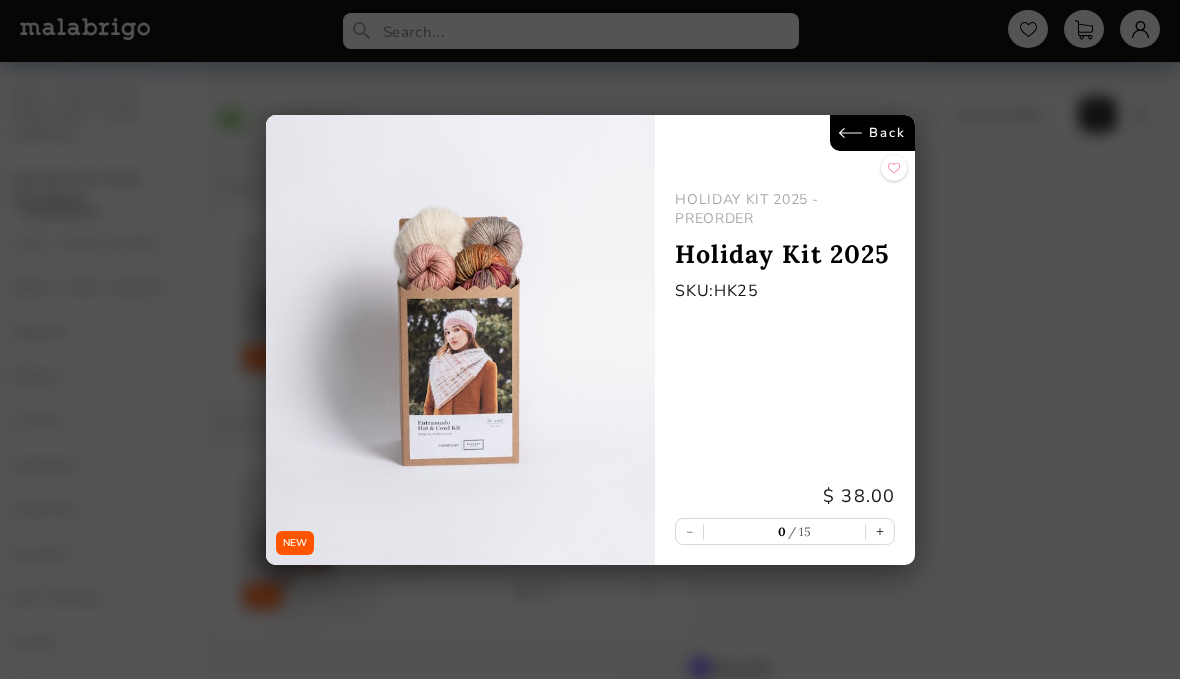 click on "Back" at bounding box center [872, 133] 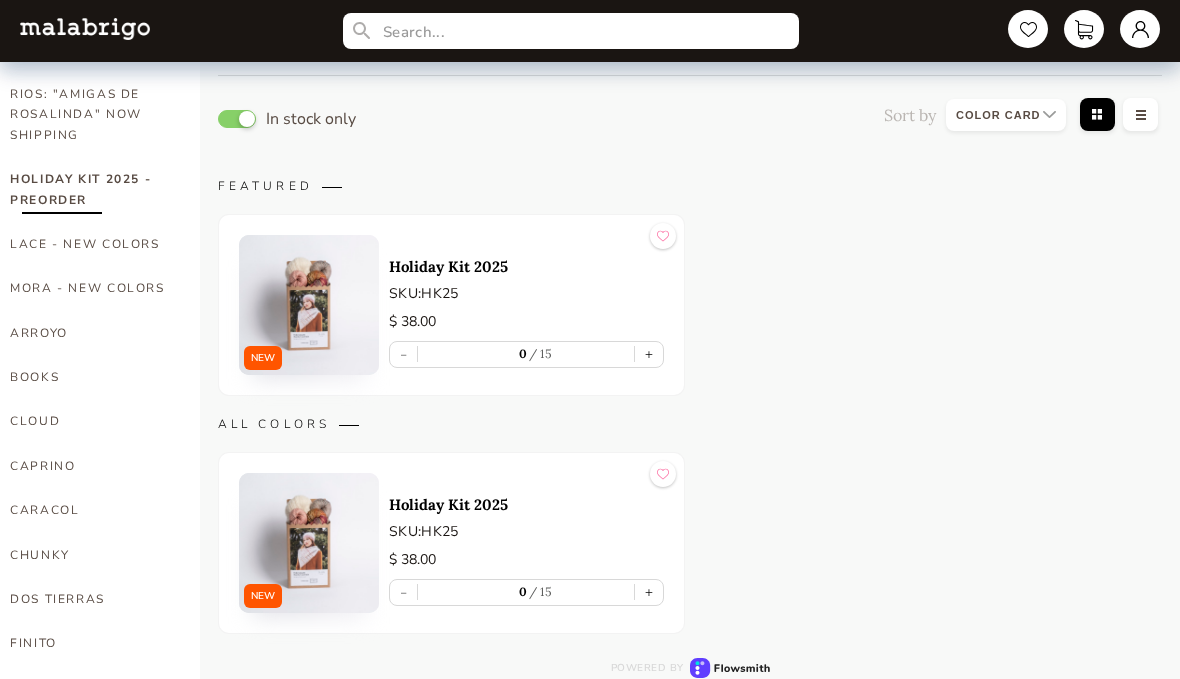 click on "In stock only Sort by Grid view Table view FEATURED NEW Holiday Kit 2025 SKU:  HK25 $   38.00 - 0 15 + ALL COLORS NEW Holiday Kit 2025 SKU:  HK25 $   38.00 - 0 15 + Powered by" at bounding box center [690, 389] 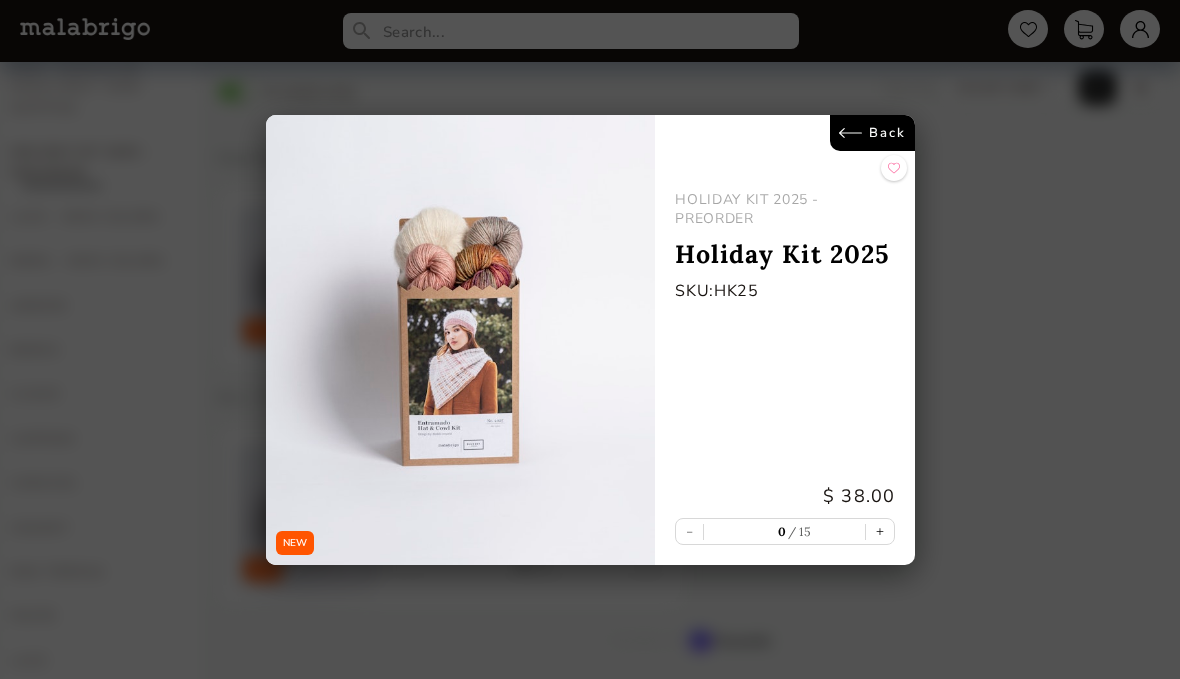 scroll, scrollTop: 293, scrollLeft: 0, axis: vertical 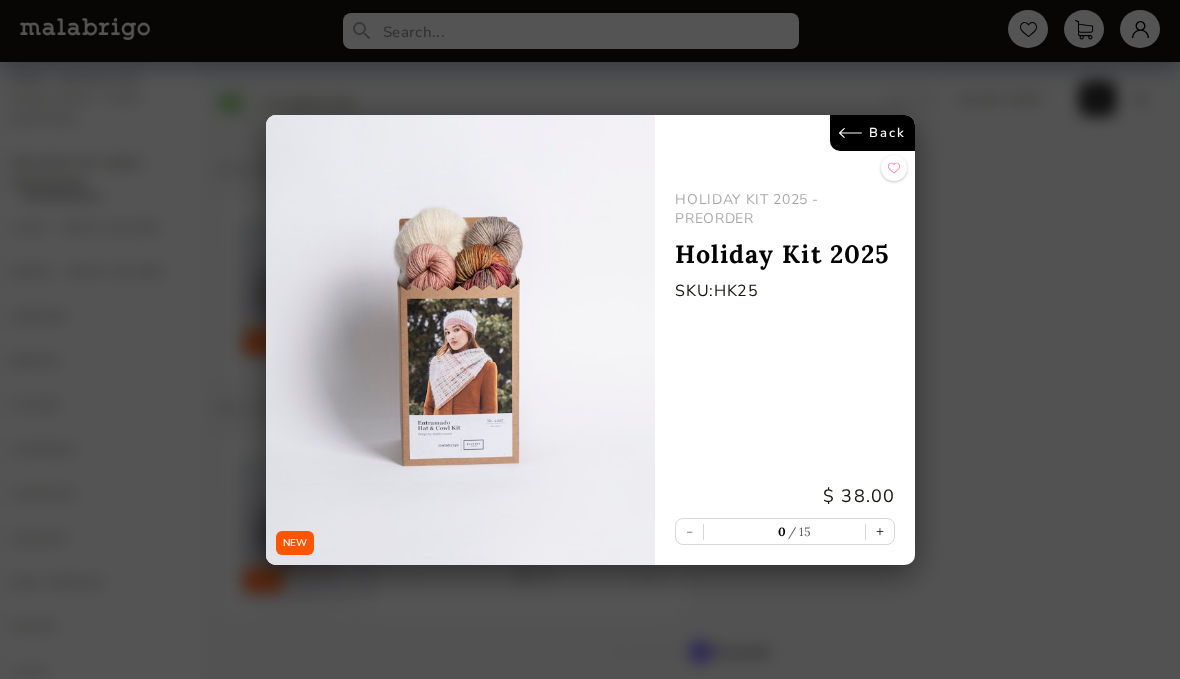 click on "Back" at bounding box center [872, 133] 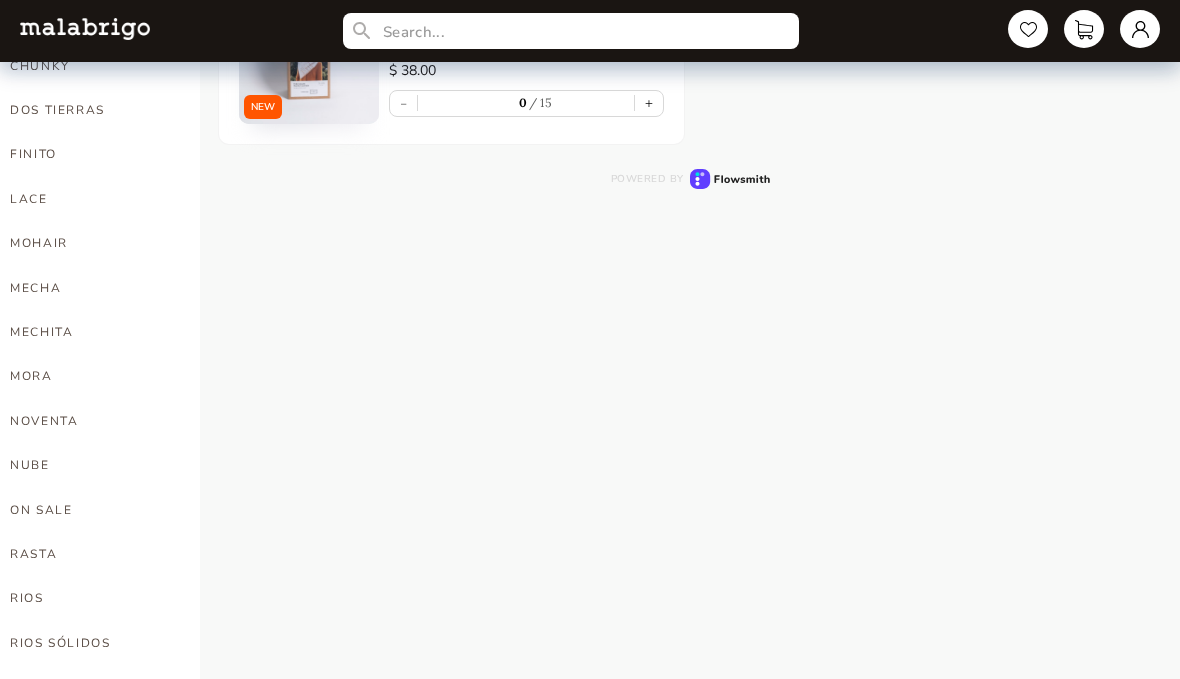 scroll, scrollTop: 765, scrollLeft: 0, axis: vertical 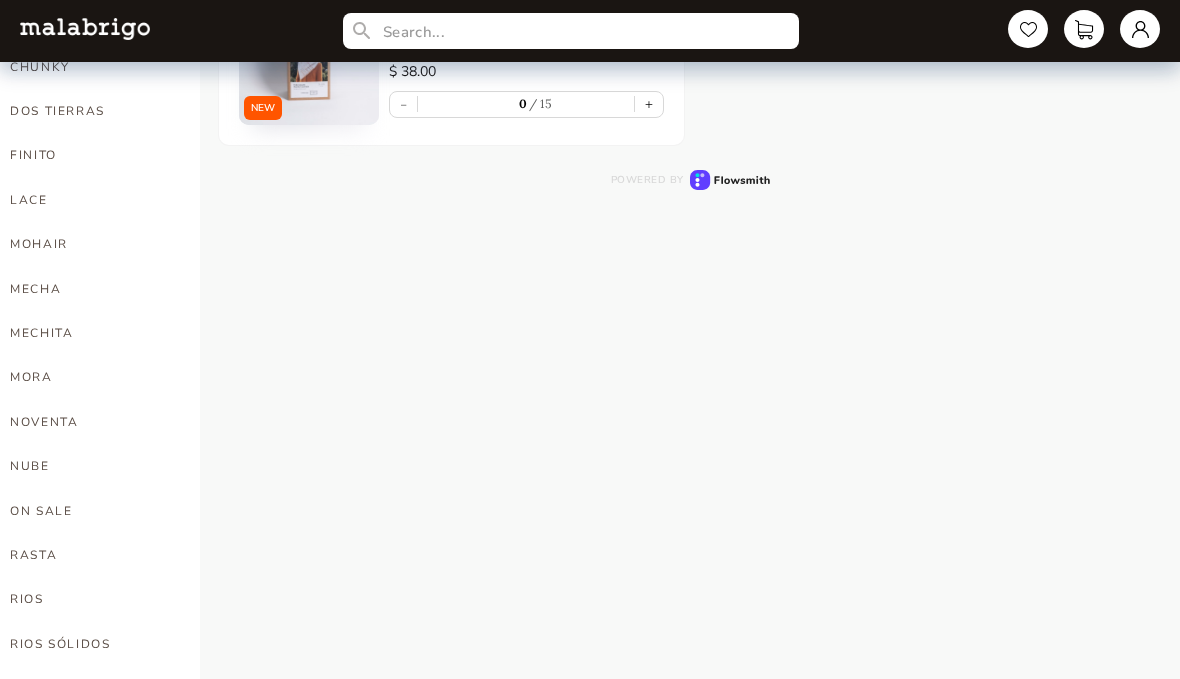 click on "RIOS" at bounding box center (90, 599) 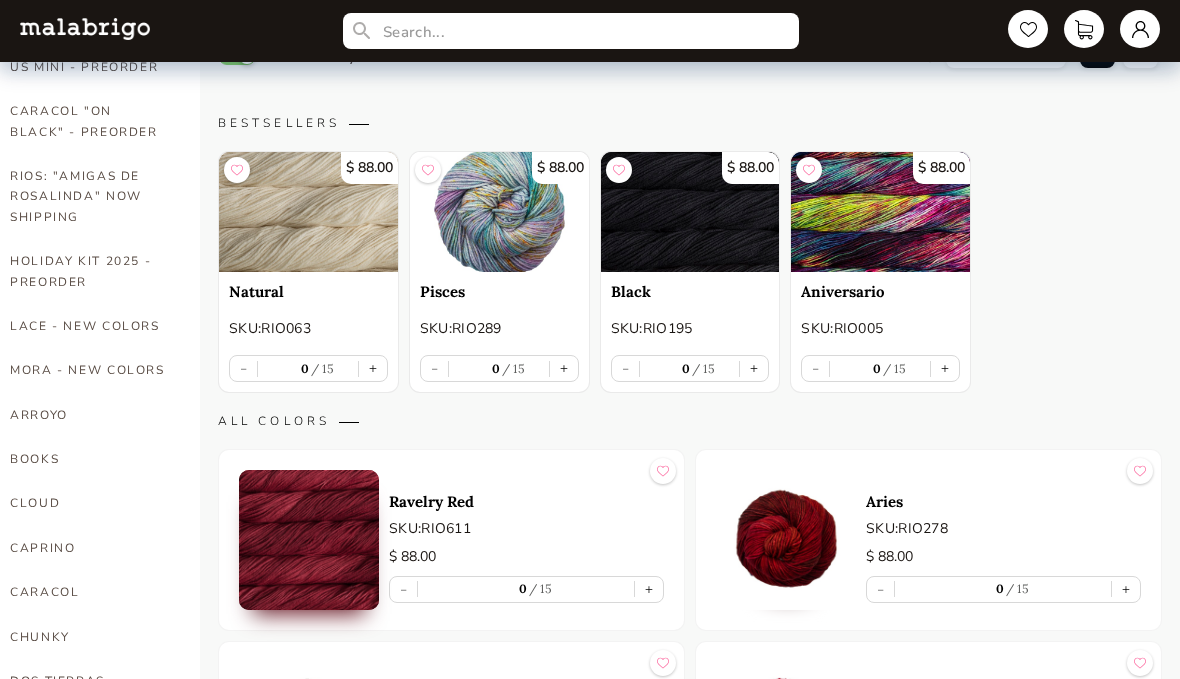 scroll, scrollTop: 0, scrollLeft: 0, axis: both 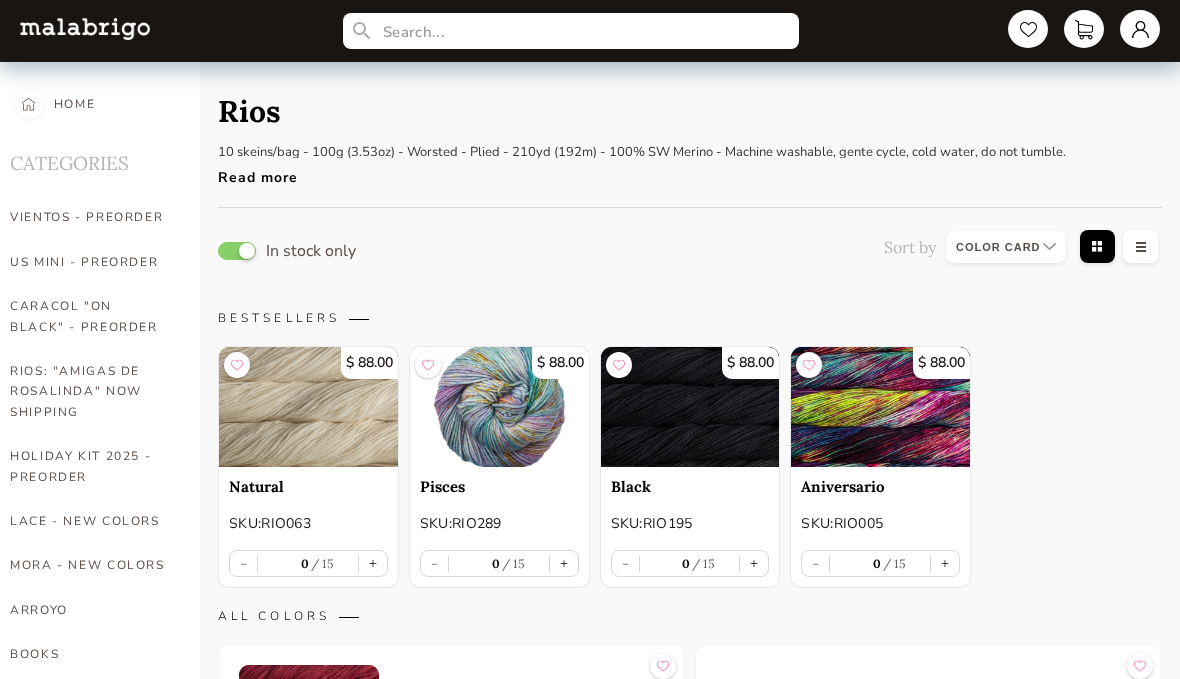 click at bounding box center (237, 251) 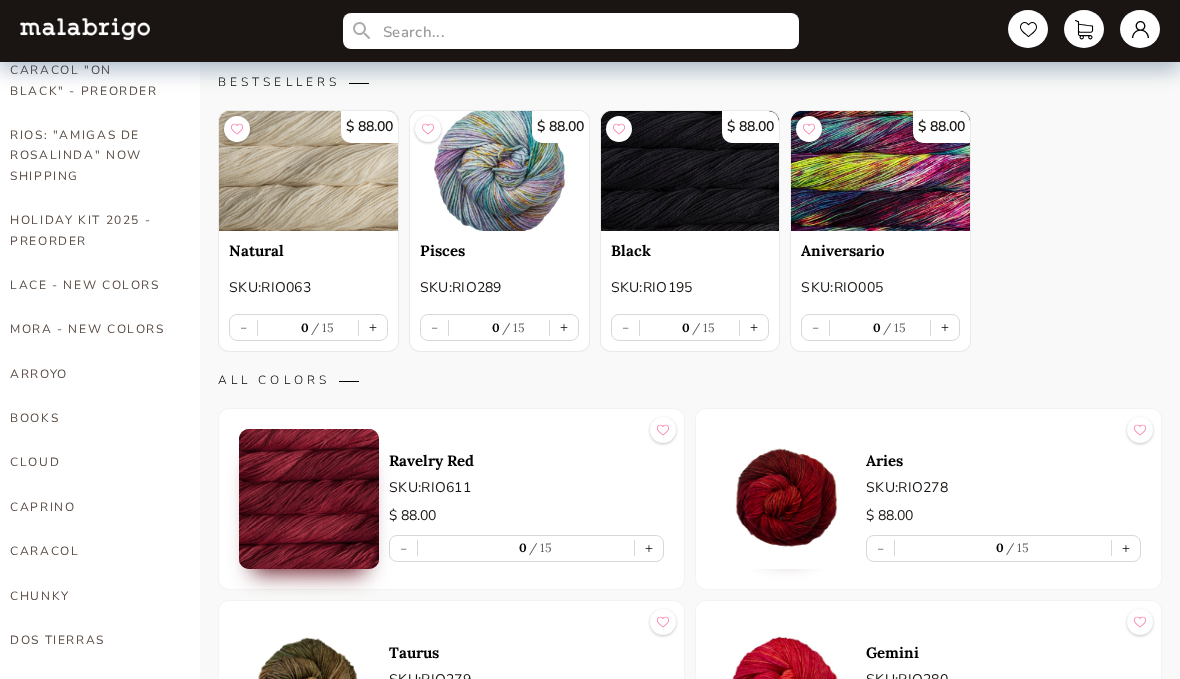 scroll, scrollTop: 0, scrollLeft: 0, axis: both 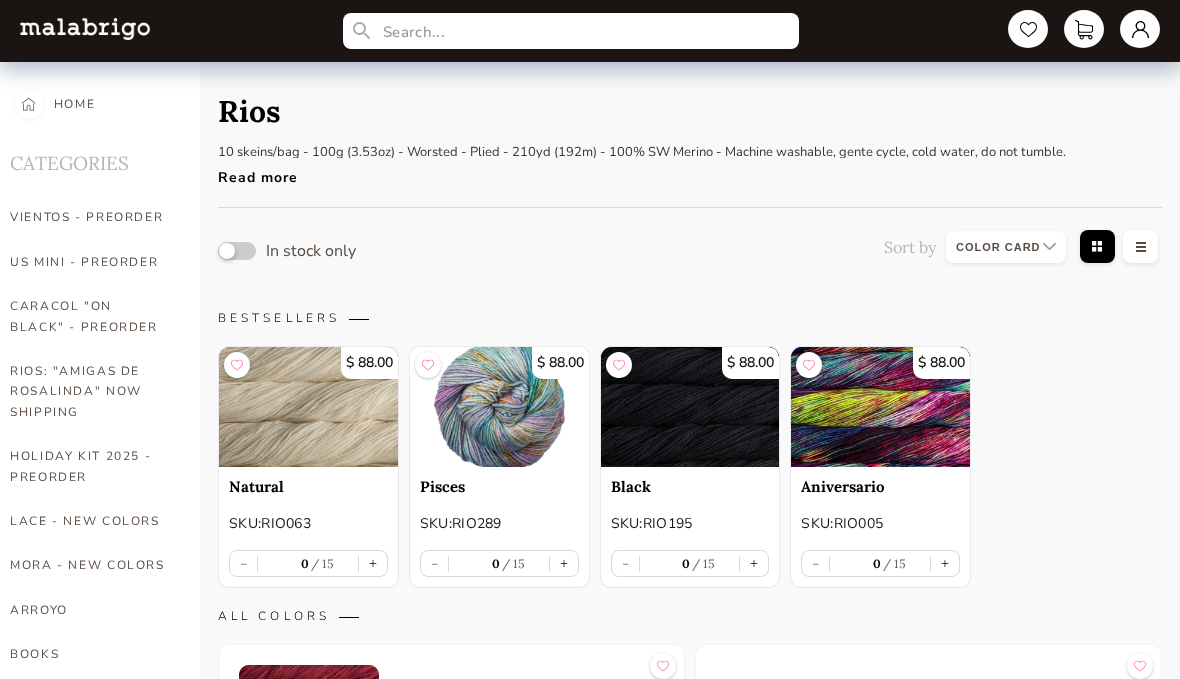 click at bounding box center (237, 251) 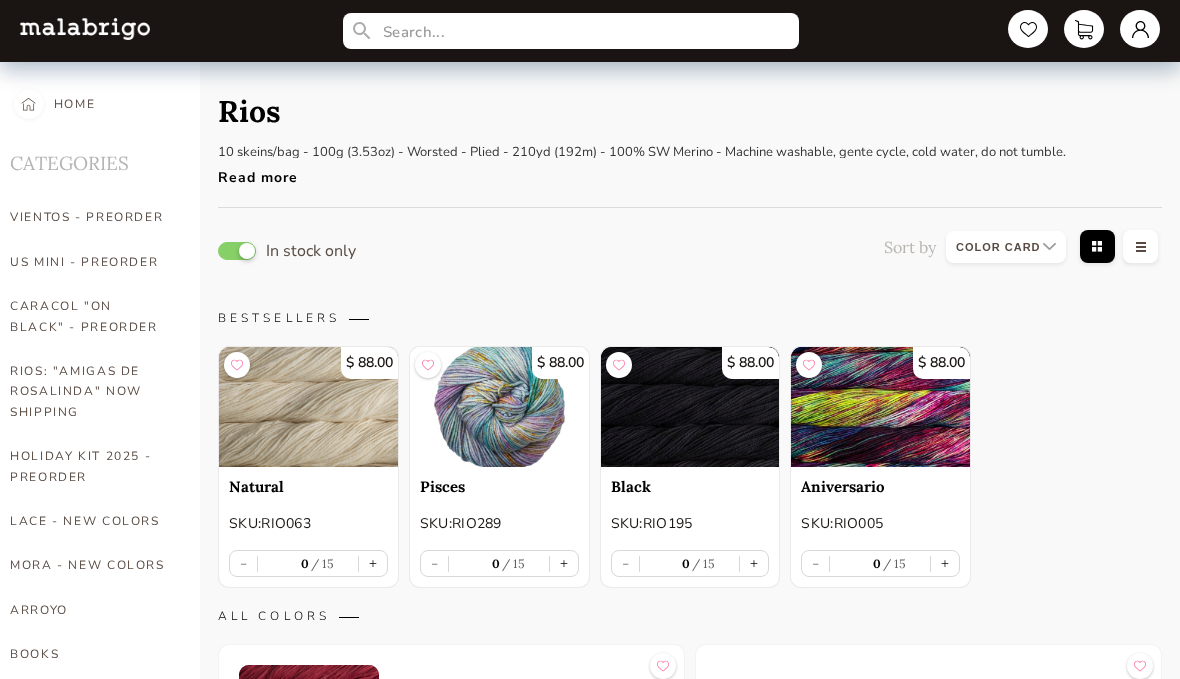 click on "US MINI - PREORDER" at bounding box center (90, 262) 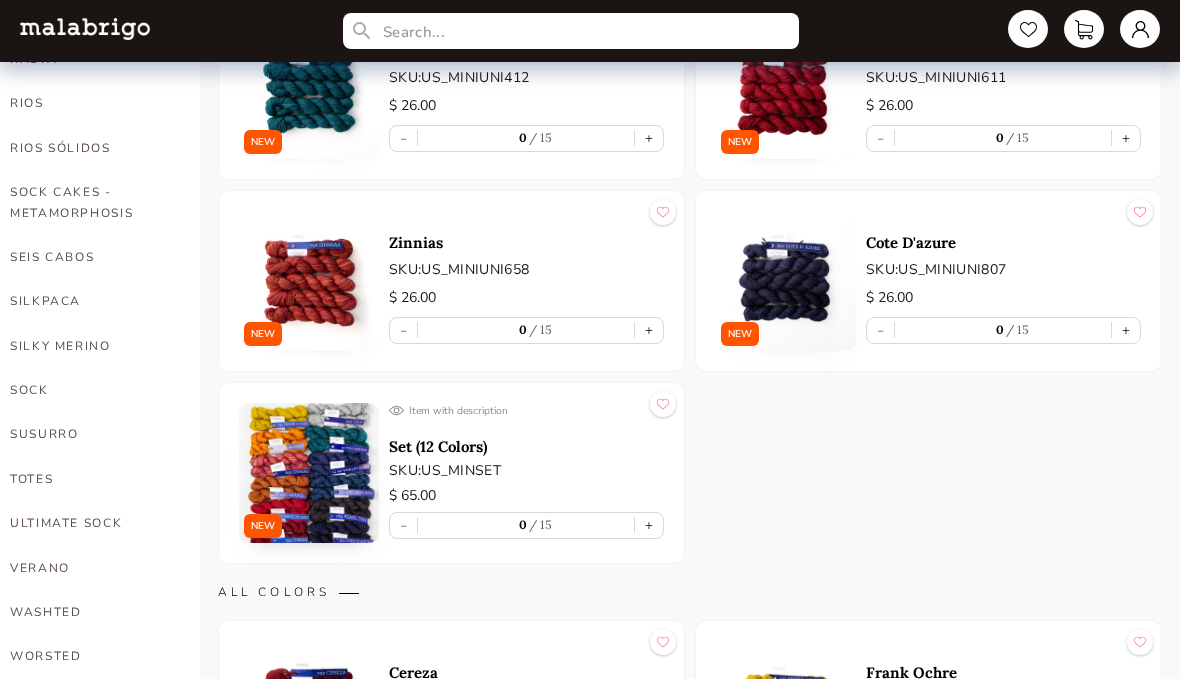 scroll, scrollTop: 1262, scrollLeft: 0, axis: vertical 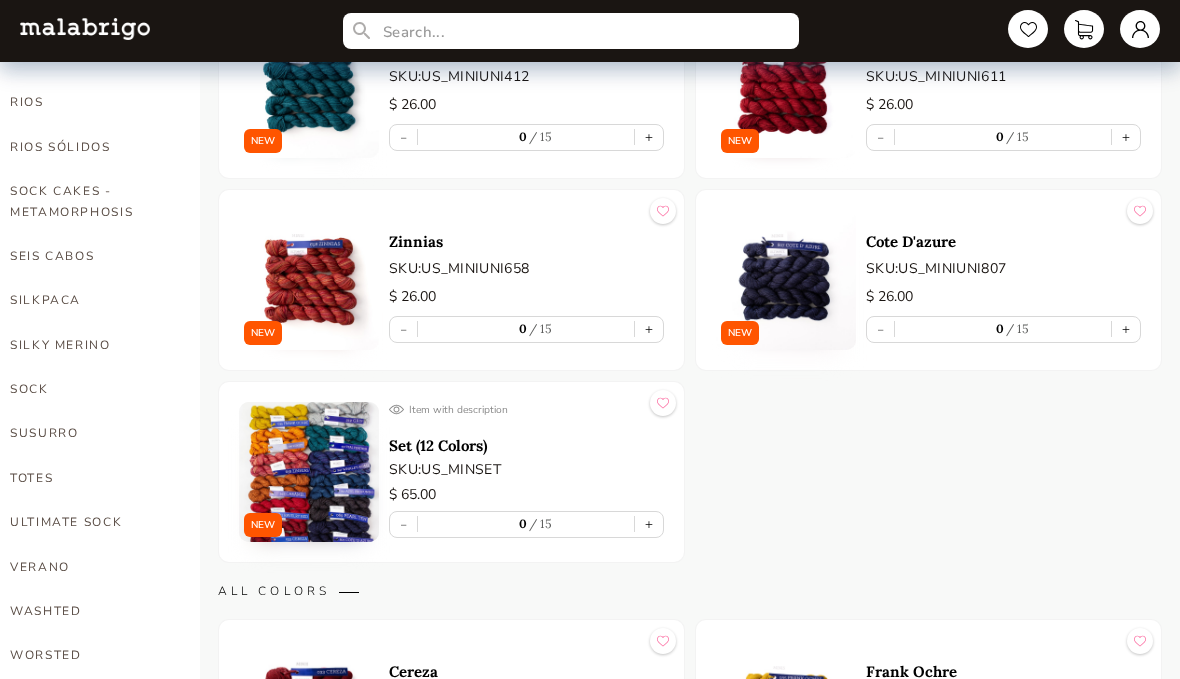 click on "Item with description" at bounding box center [526, 409] 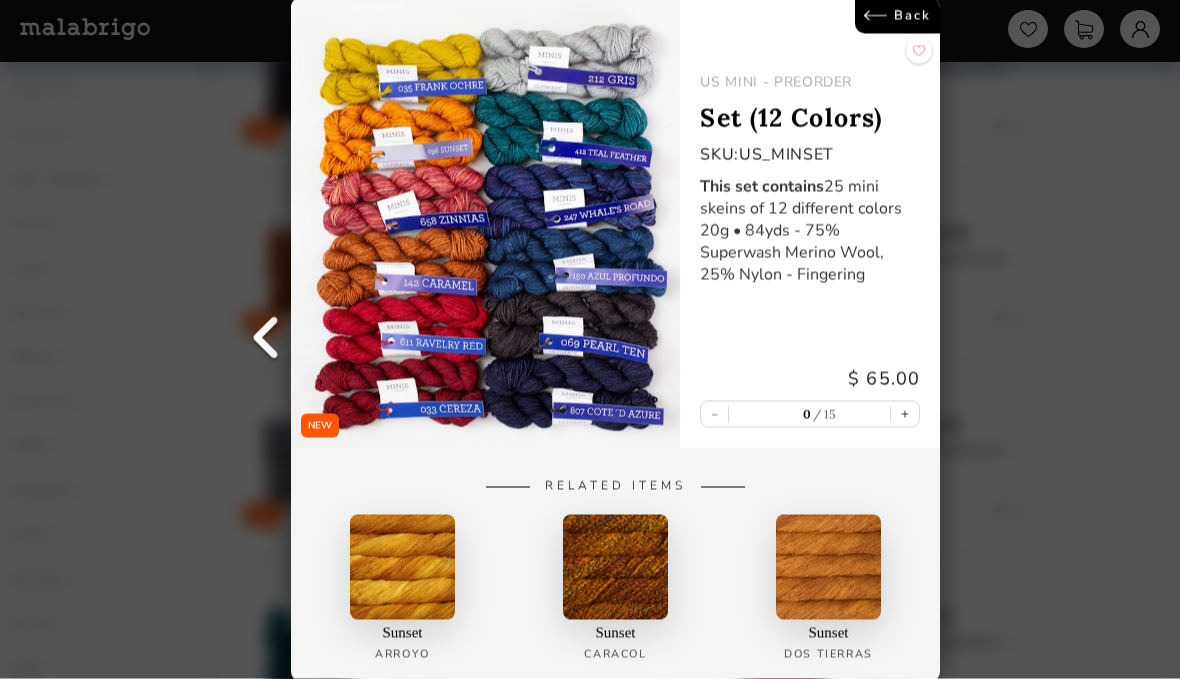 click on "Back" at bounding box center (897, 16) 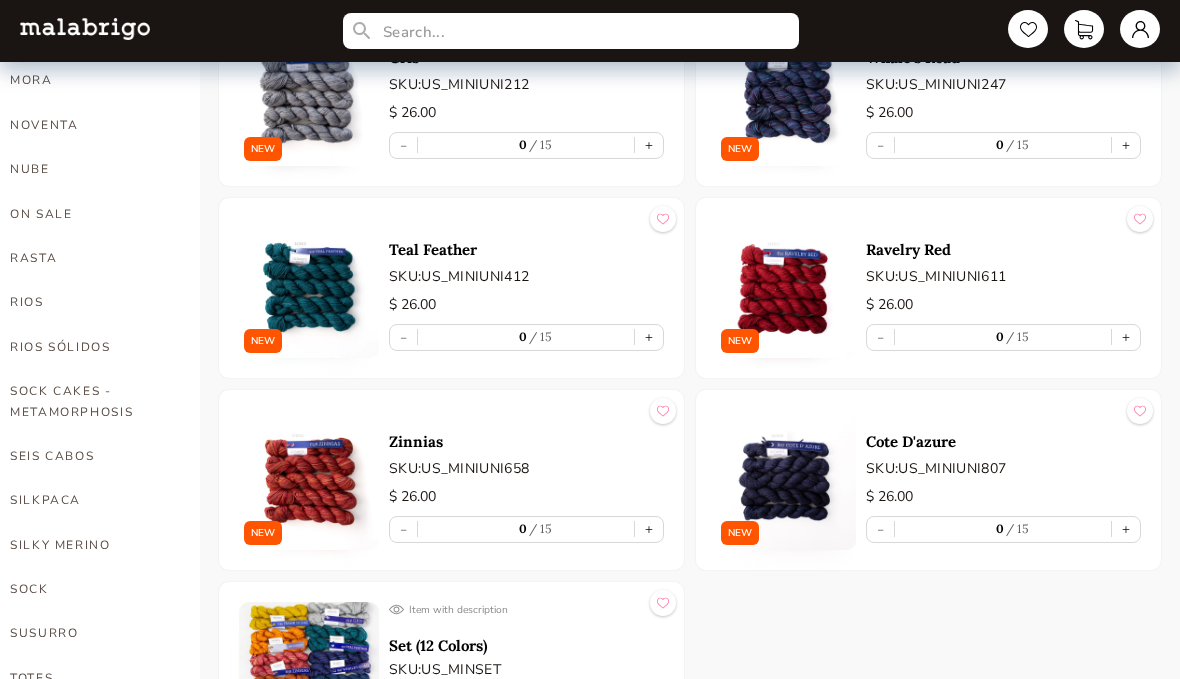 scroll, scrollTop: 1062, scrollLeft: 0, axis: vertical 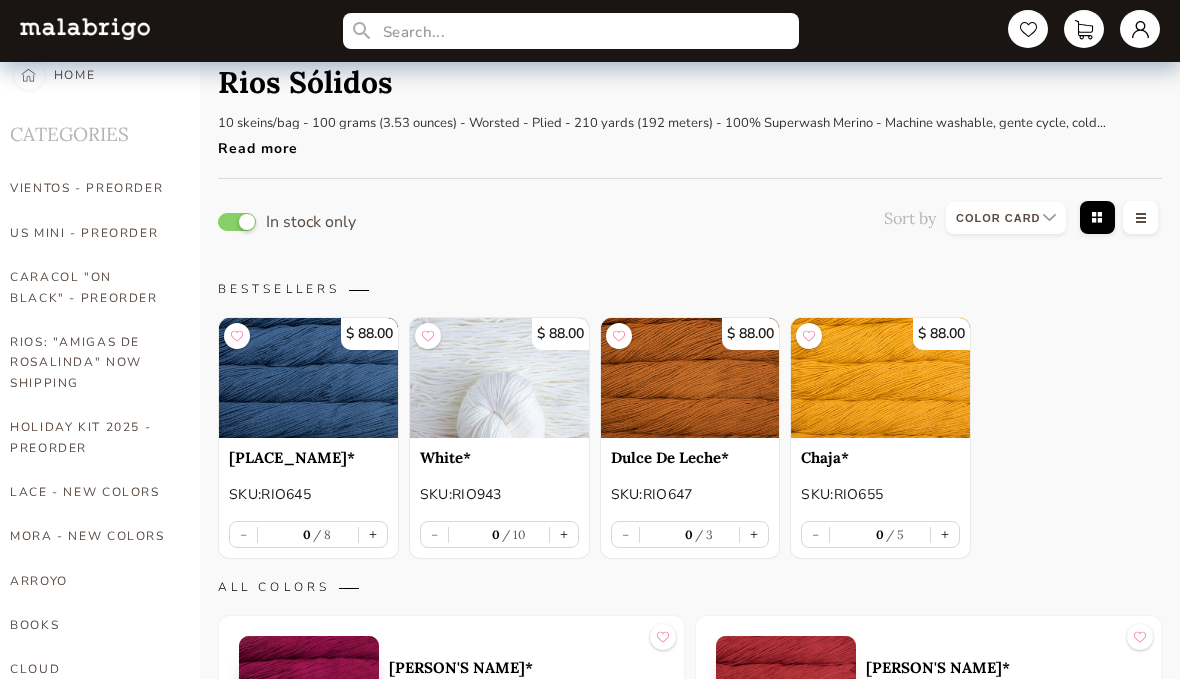 click on "In stock only" at bounding box center (287, 222) 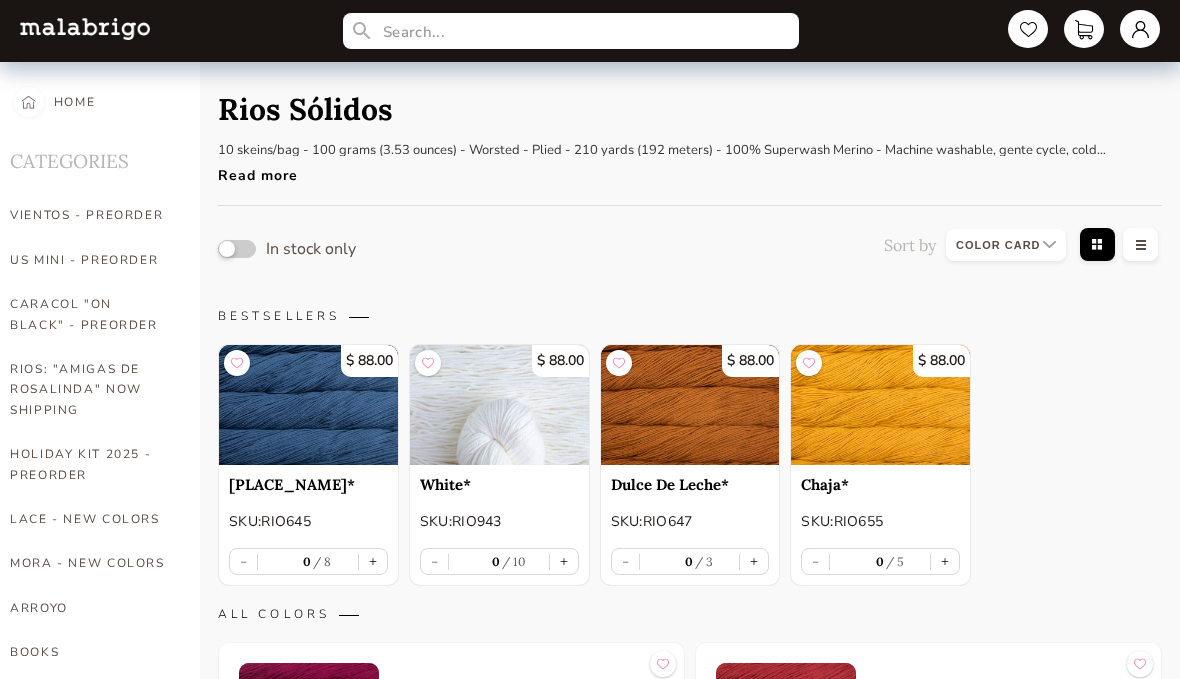 scroll, scrollTop: 0, scrollLeft: 0, axis: both 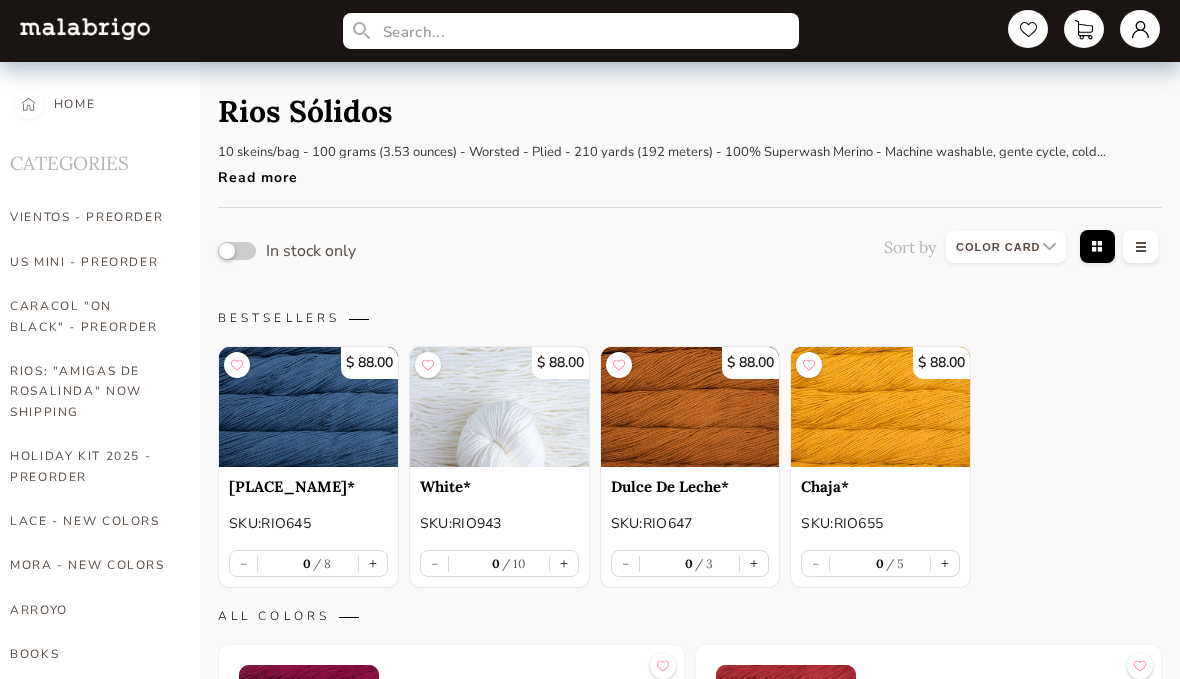 click at bounding box center [237, 251] 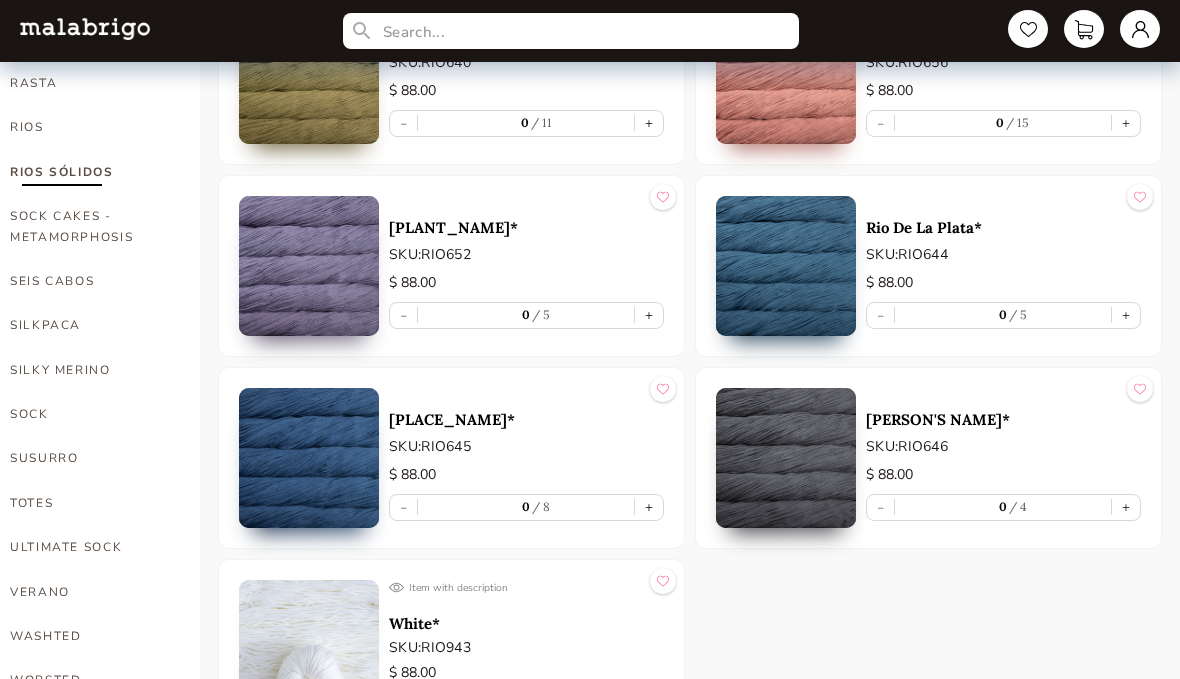 scroll, scrollTop: 1262, scrollLeft: 0, axis: vertical 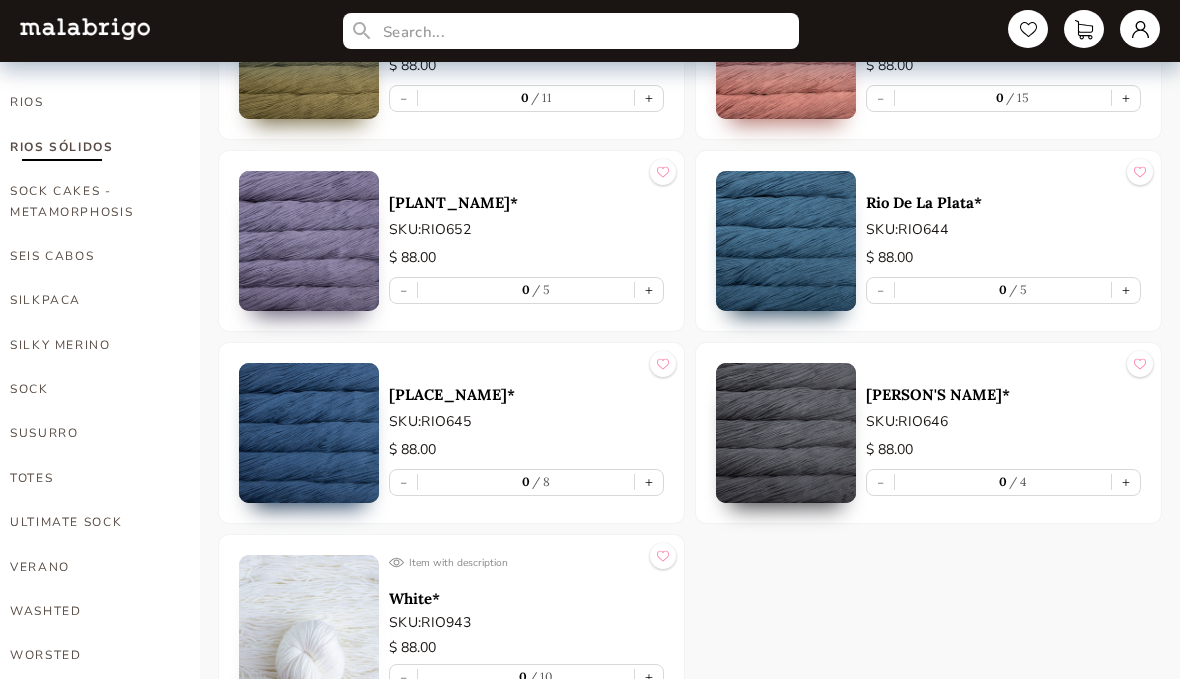 click on "SILKPACA" at bounding box center [90, 300] 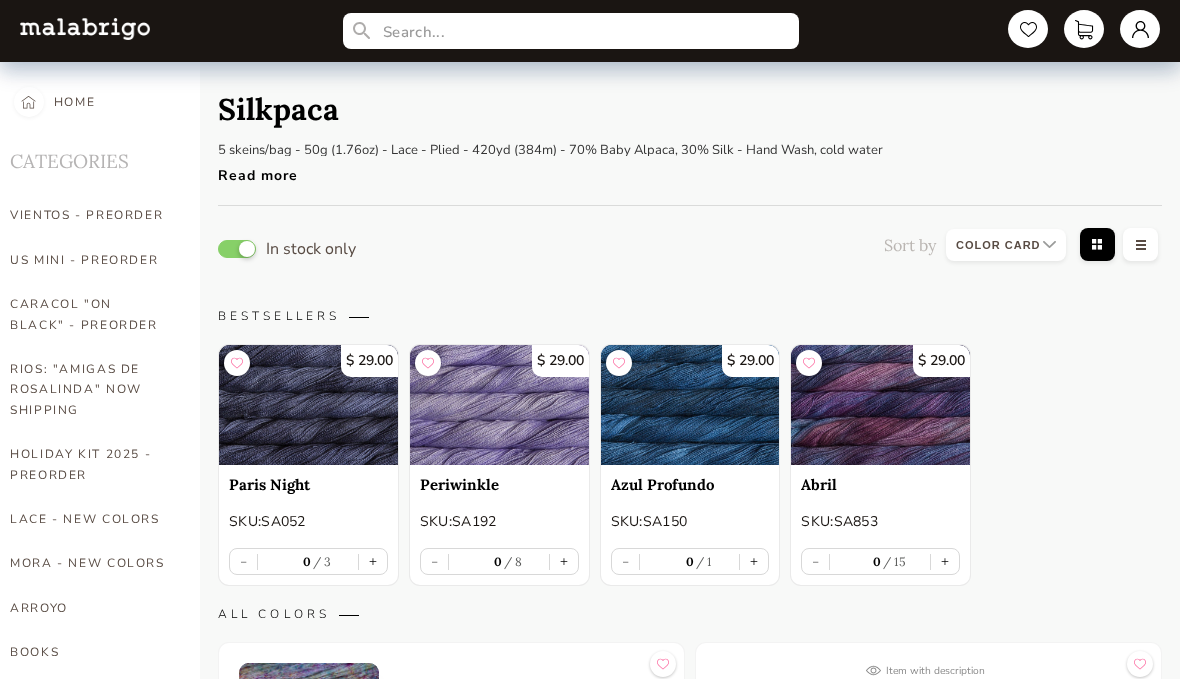 scroll, scrollTop: 0, scrollLeft: 0, axis: both 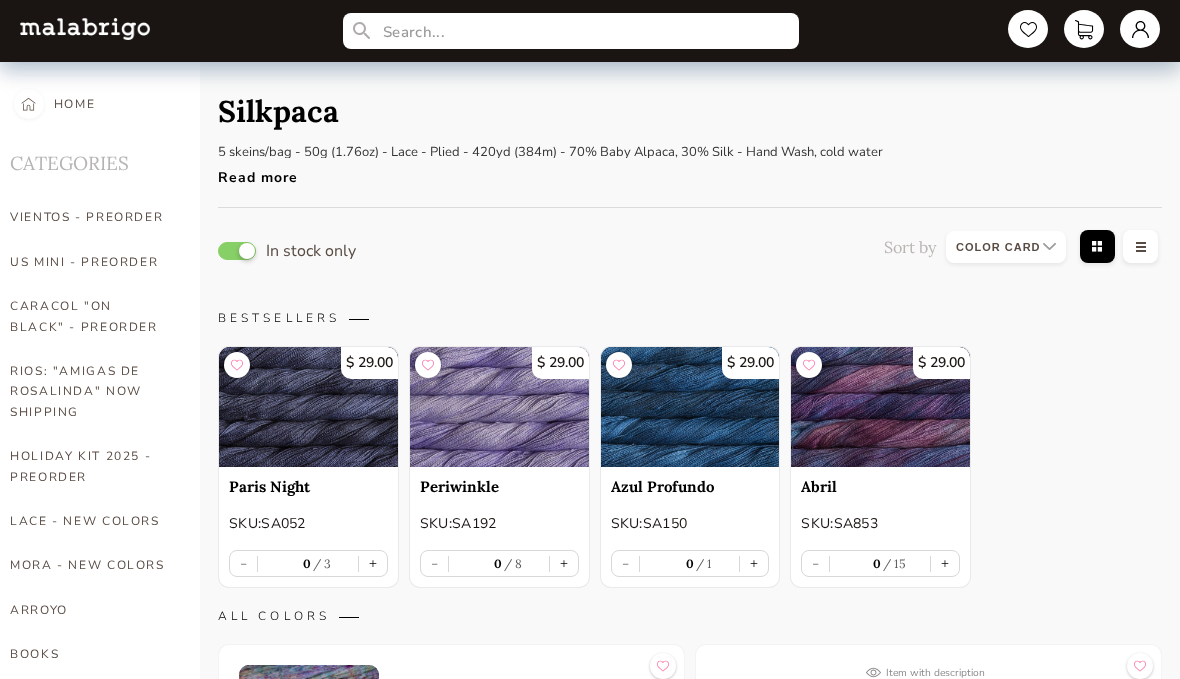 click on "VIENTOS - PREORDER" at bounding box center (90, 217) 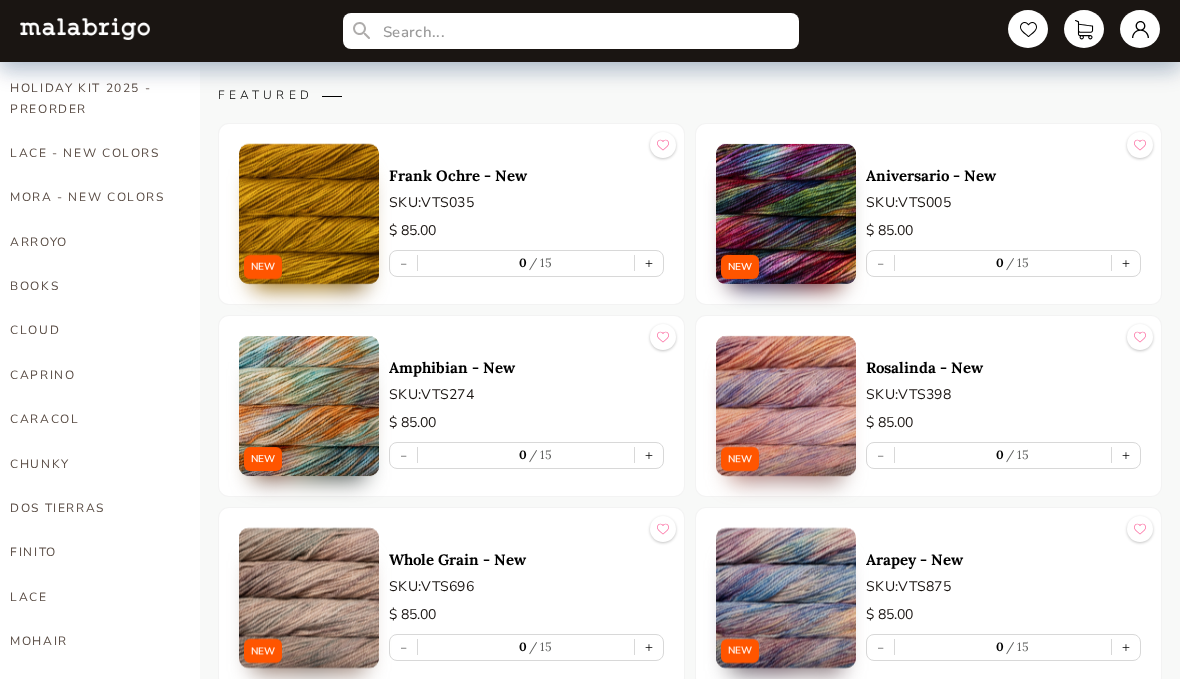 scroll, scrollTop: 365, scrollLeft: 0, axis: vertical 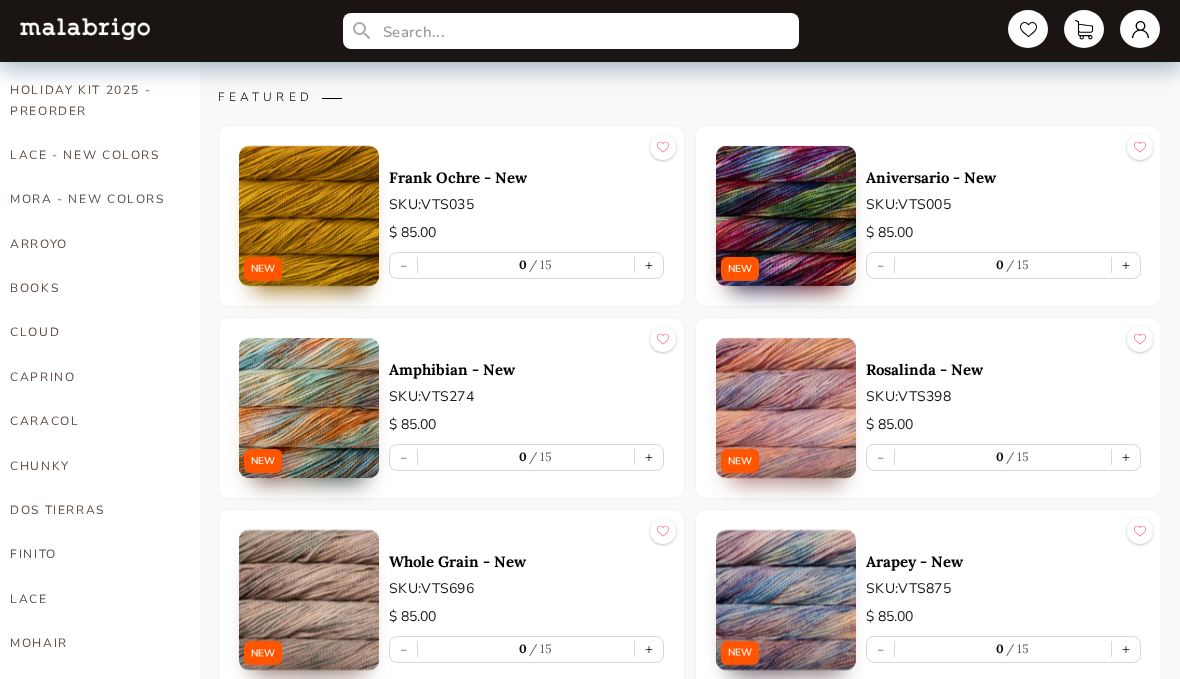 click on "Amphibian - New" at bounding box center (526, 370) 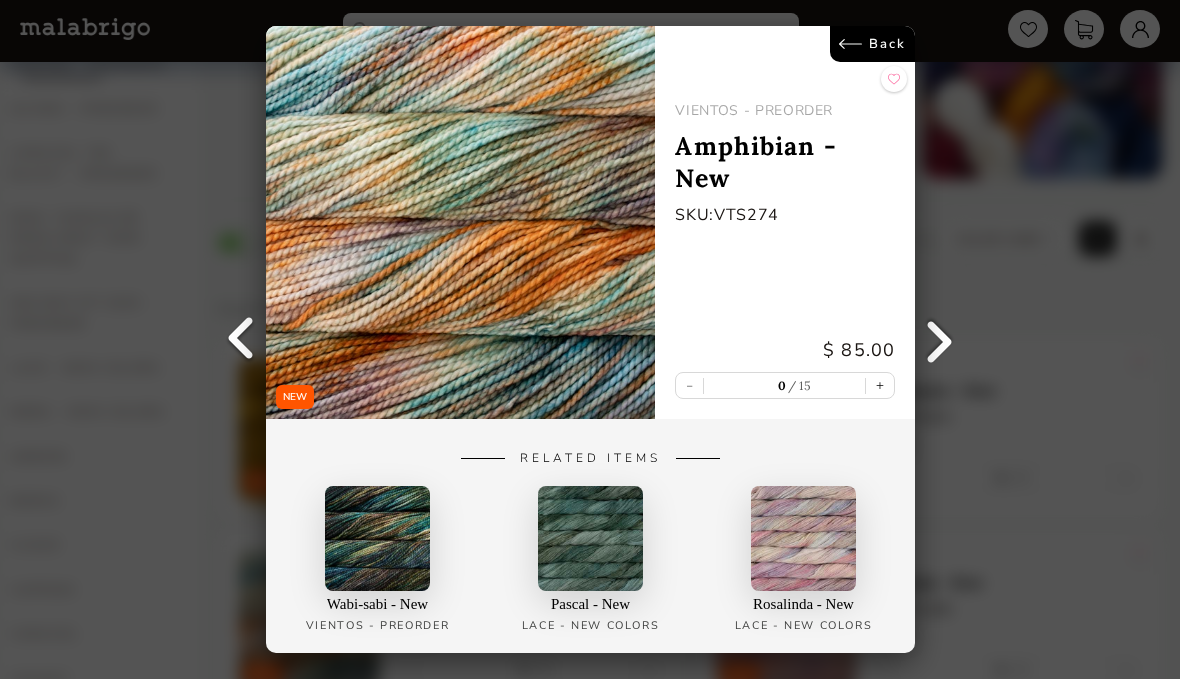 scroll, scrollTop: 150, scrollLeft: 0, axis: vertical 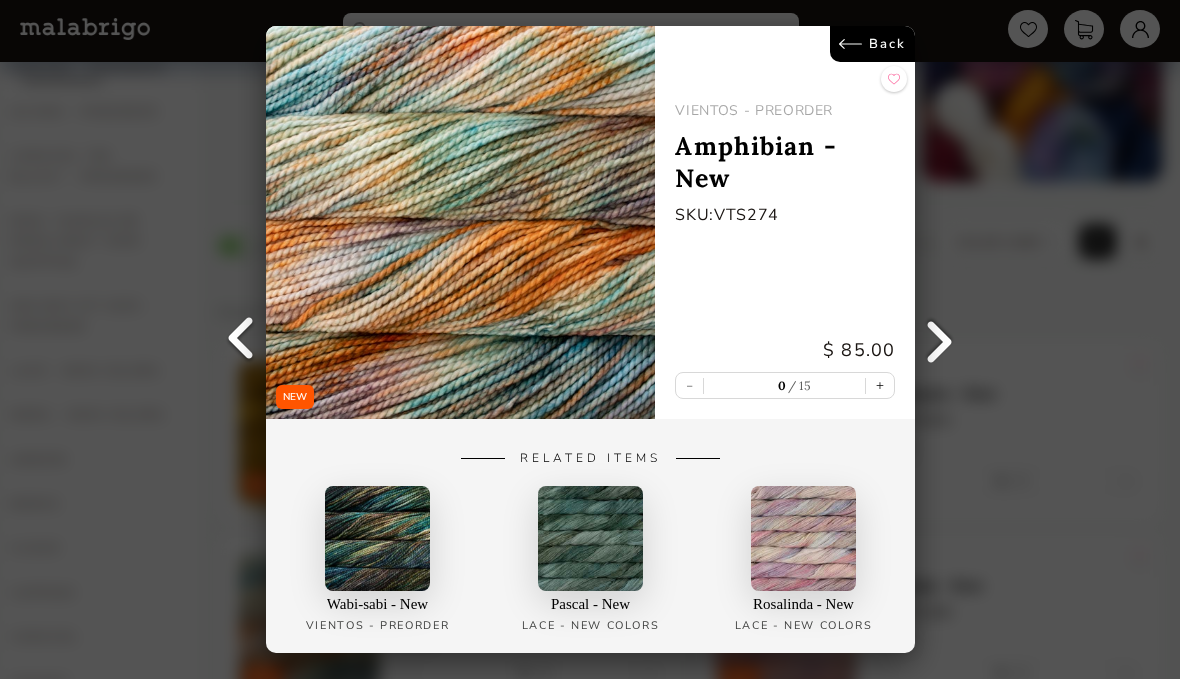 click at bounding box center (590, 538) 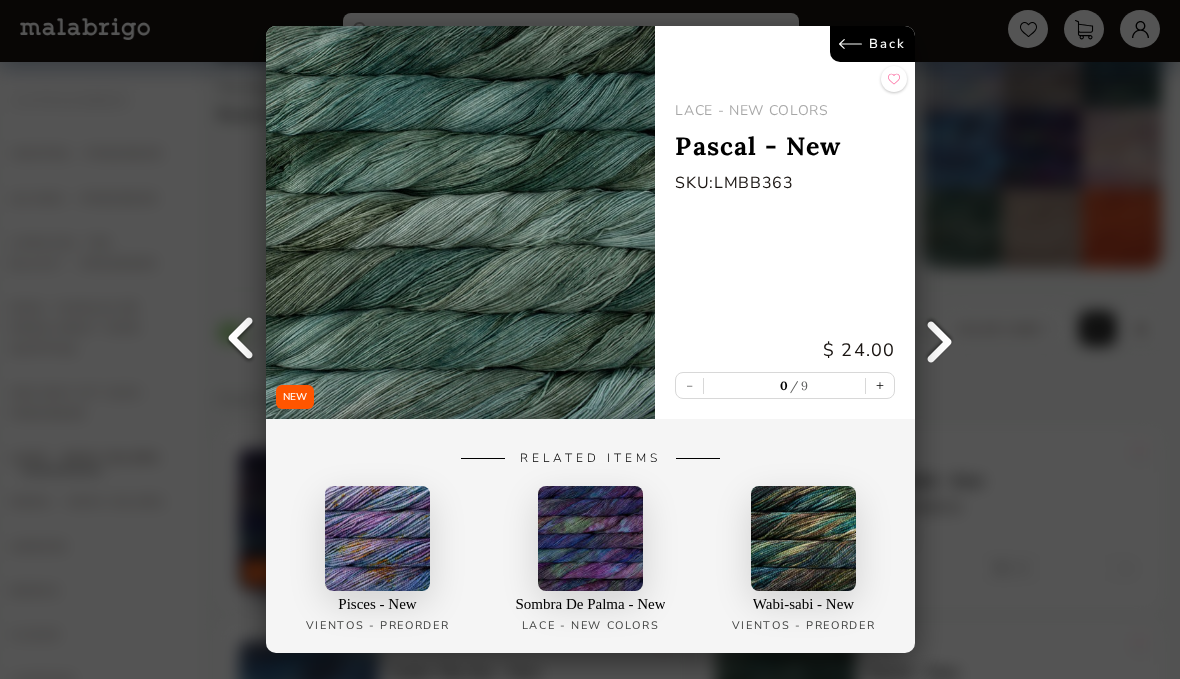 scroll, scrollTop: 0, scrollLeft: 0, axis: both 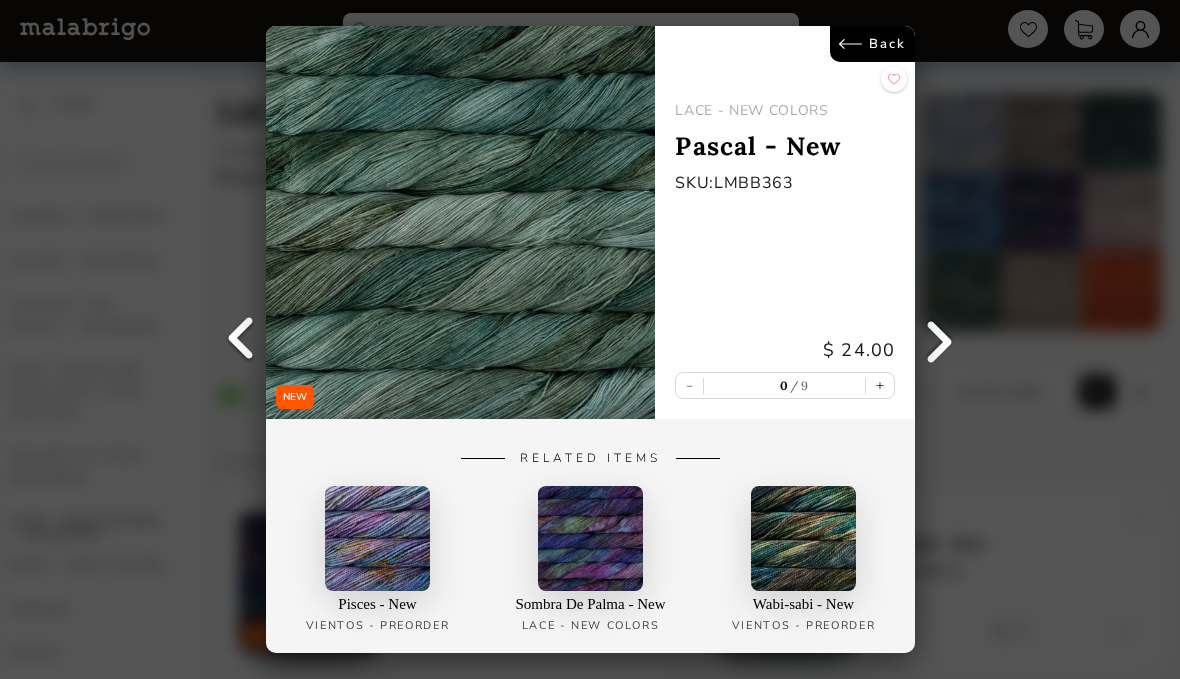 click on "Pisces - New VIENTOS - PREORDER" at bounding box center (377, 564) 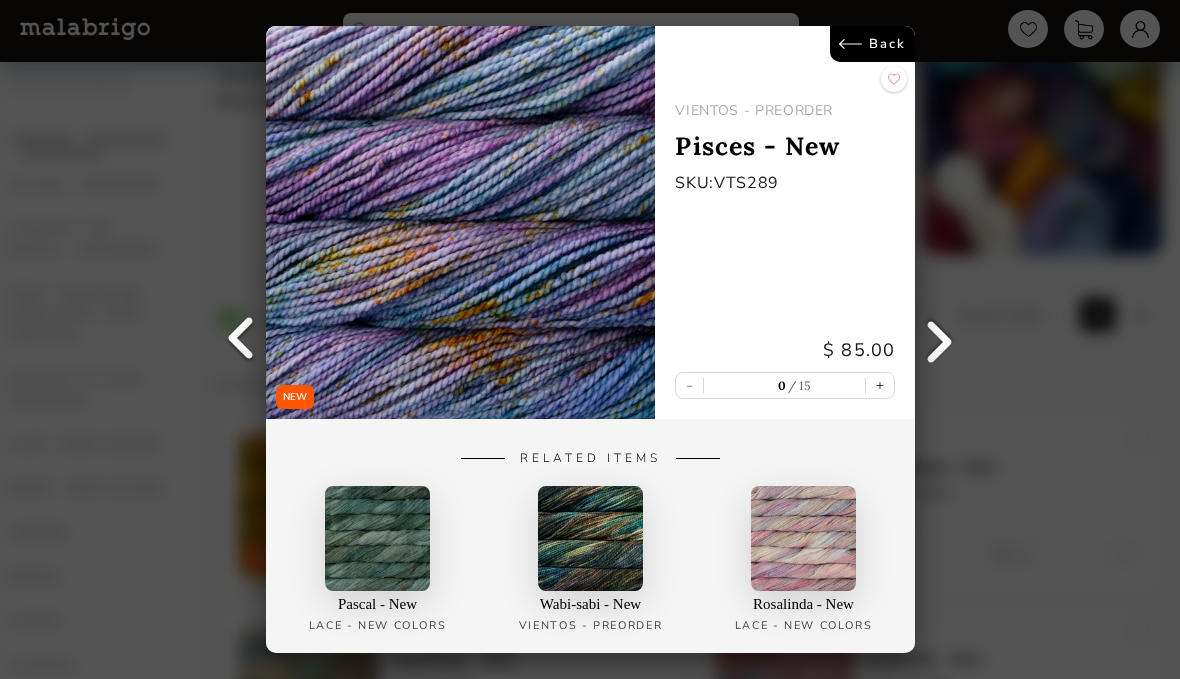 scroll, scrollTop: 0, scrollLeft: 0, axis: both 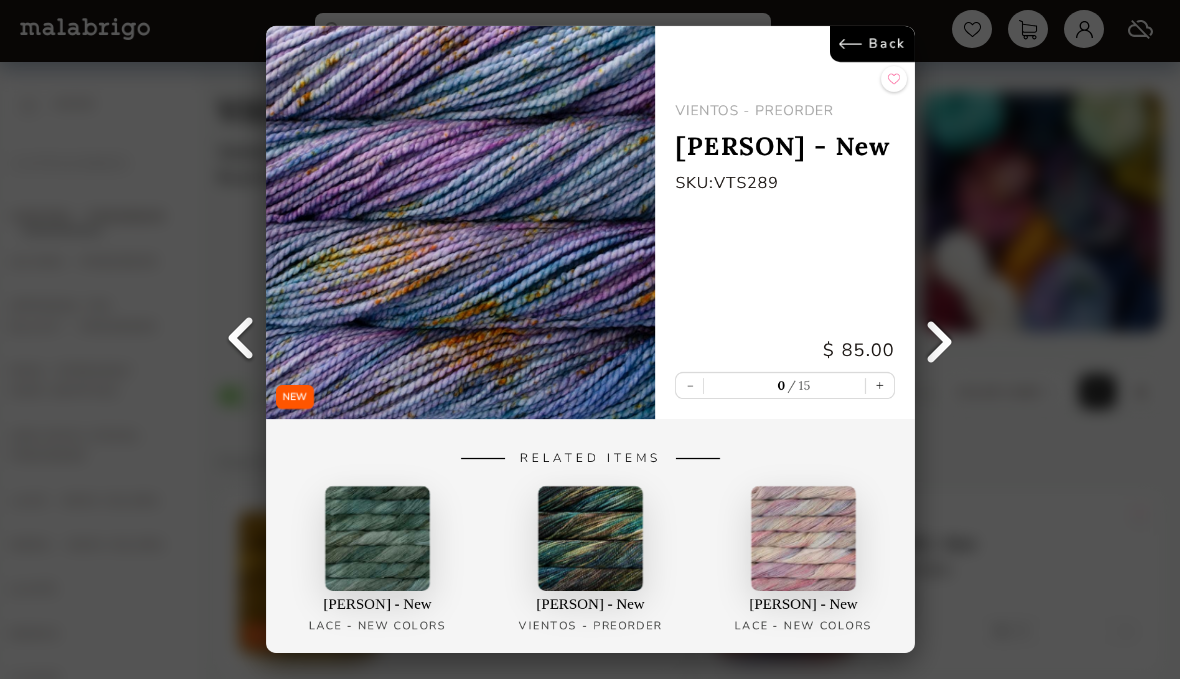 select on "INDEX" 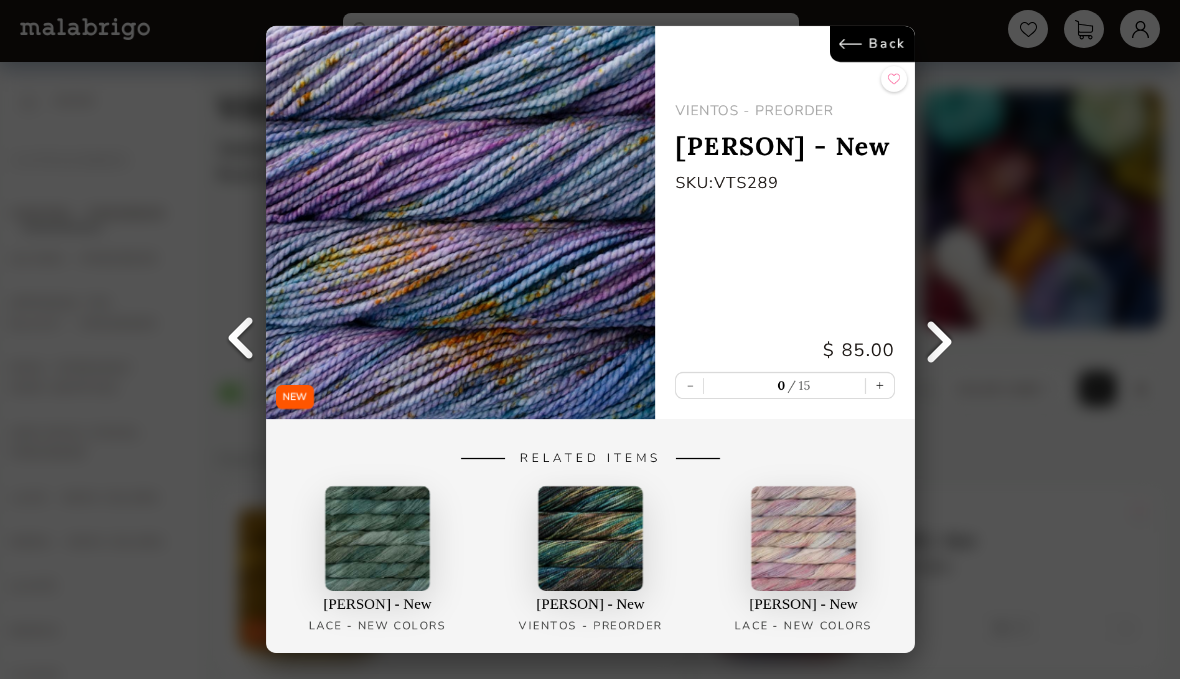 scroll, scrollTop: 0, scrollLeft: 0, axis: both 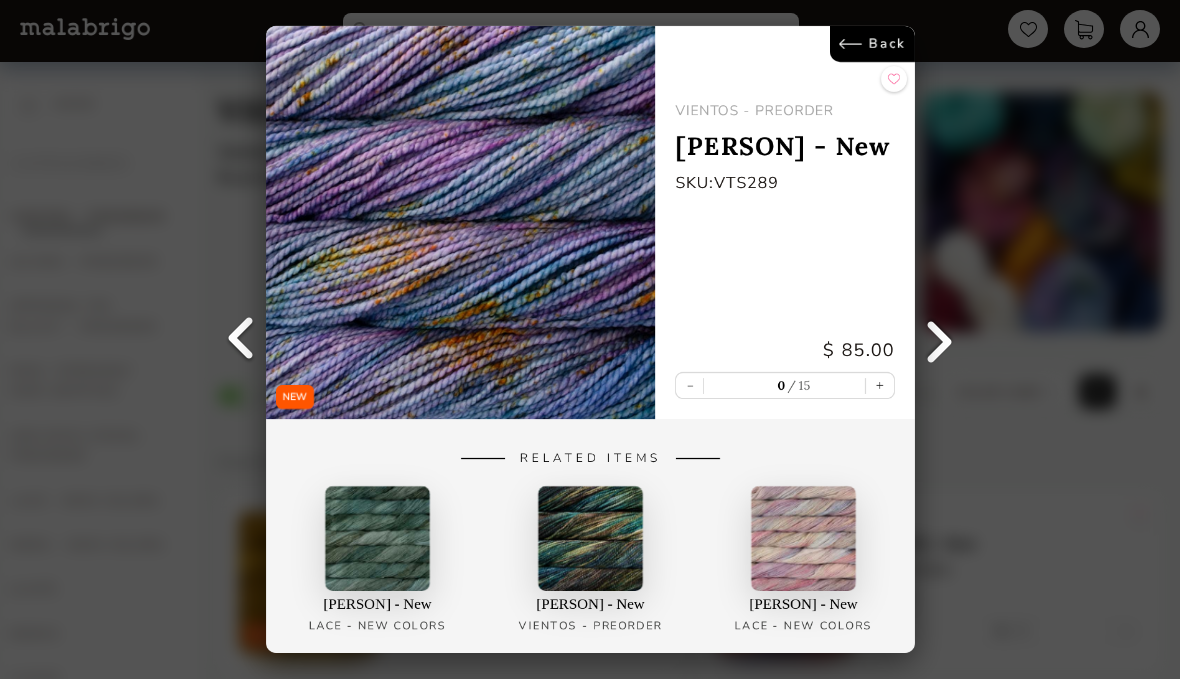 click on "Back" at bounding box center (872, 44) 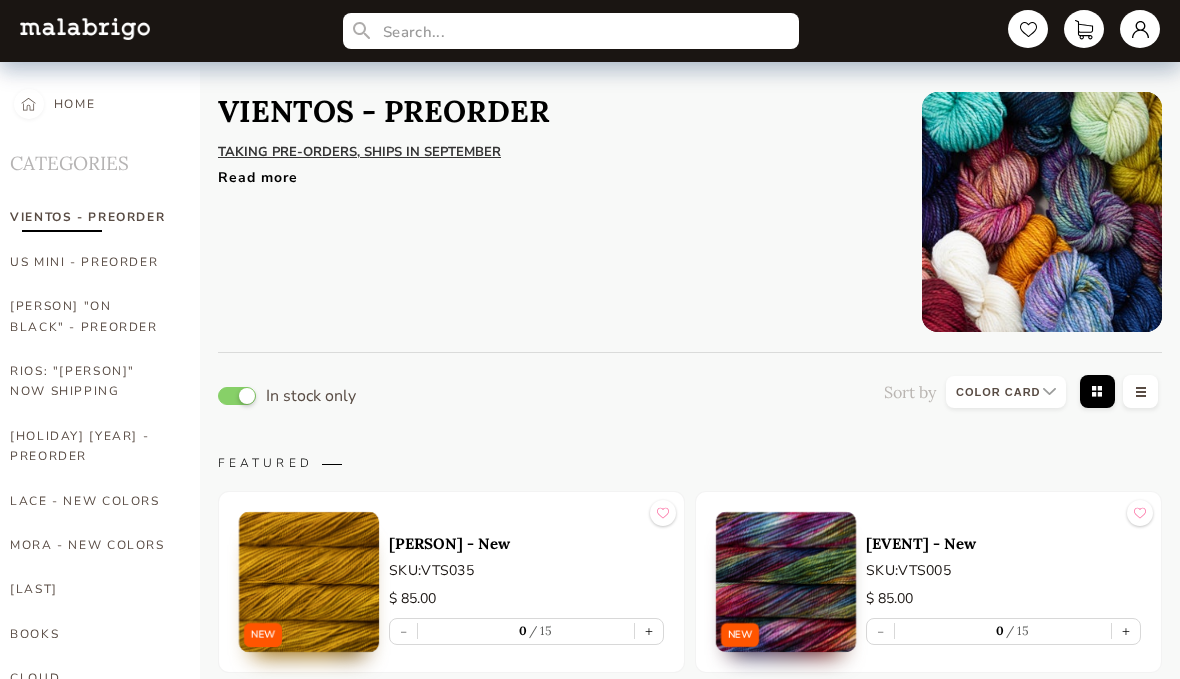 click on "Read more" at bounding box center [555, 172] 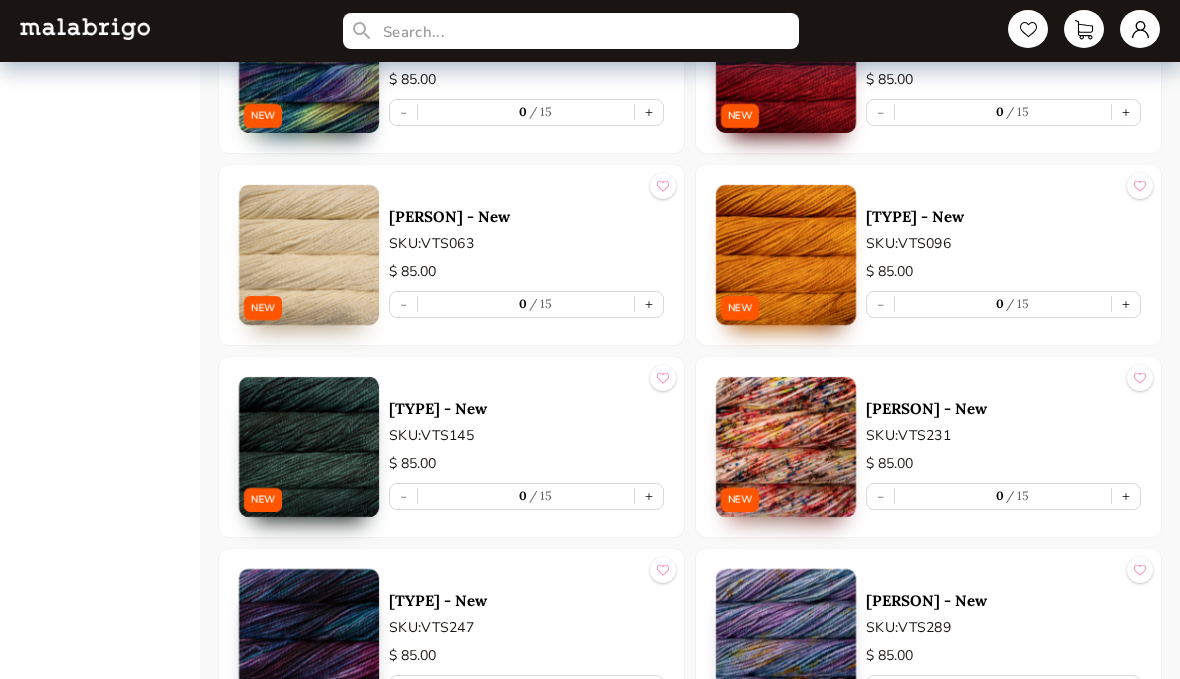 scroll, scrollTop: 4214, scrollLeft: 0, axis: vertical 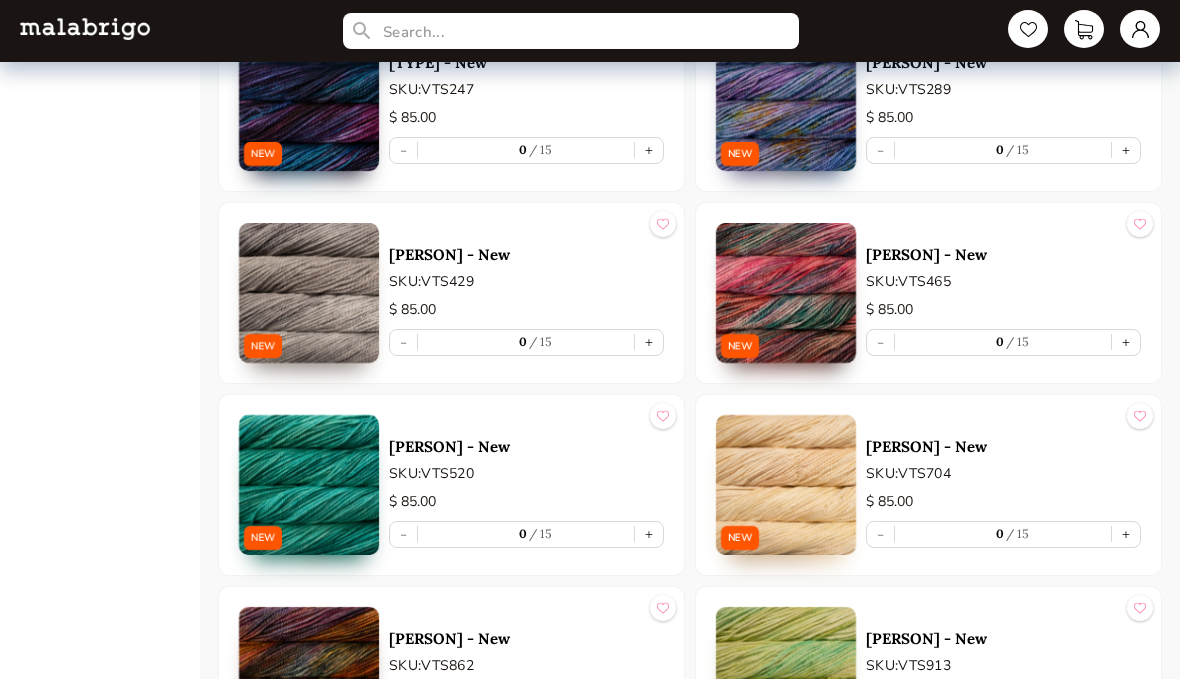 click at bounding box center [786, 101] 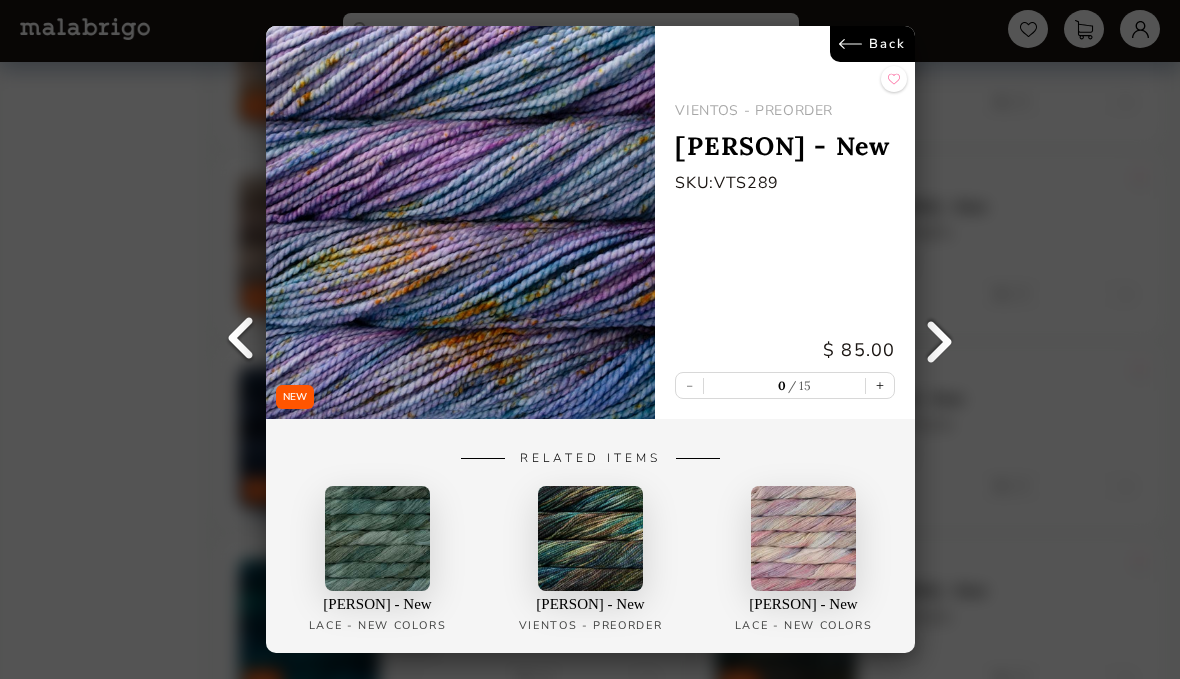 scroll, scrollTop: 3262, scrollLeft: 0, axis: vertical 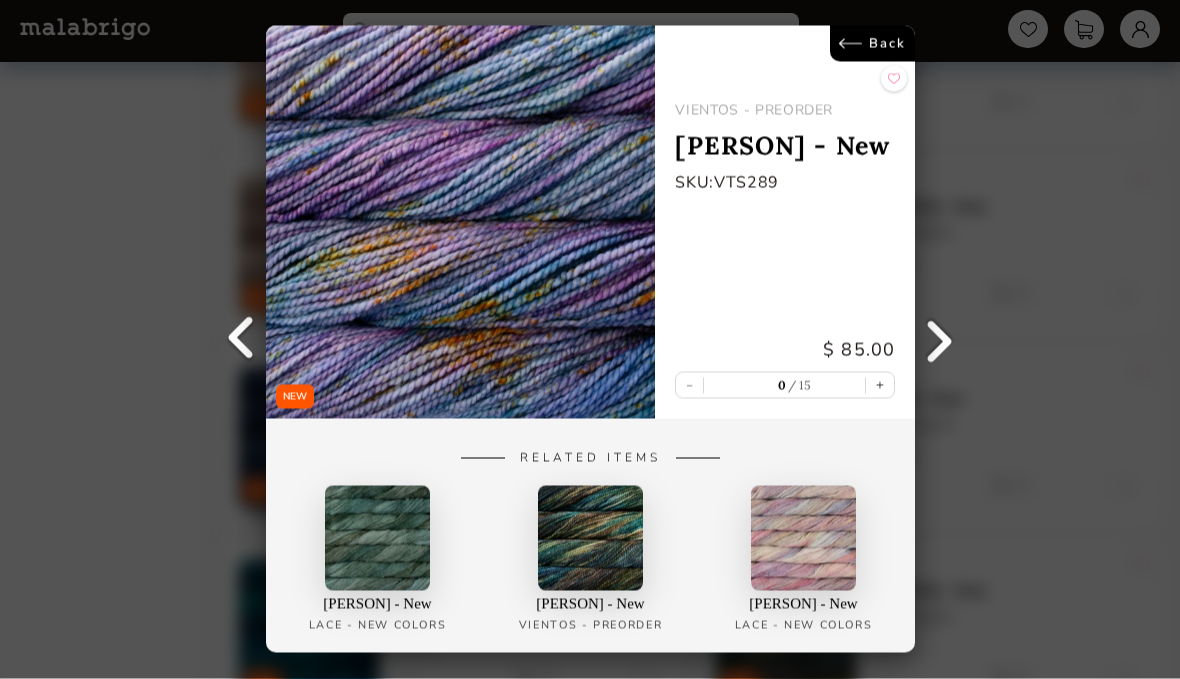 click on "Back" at bounding box center [872, 44] 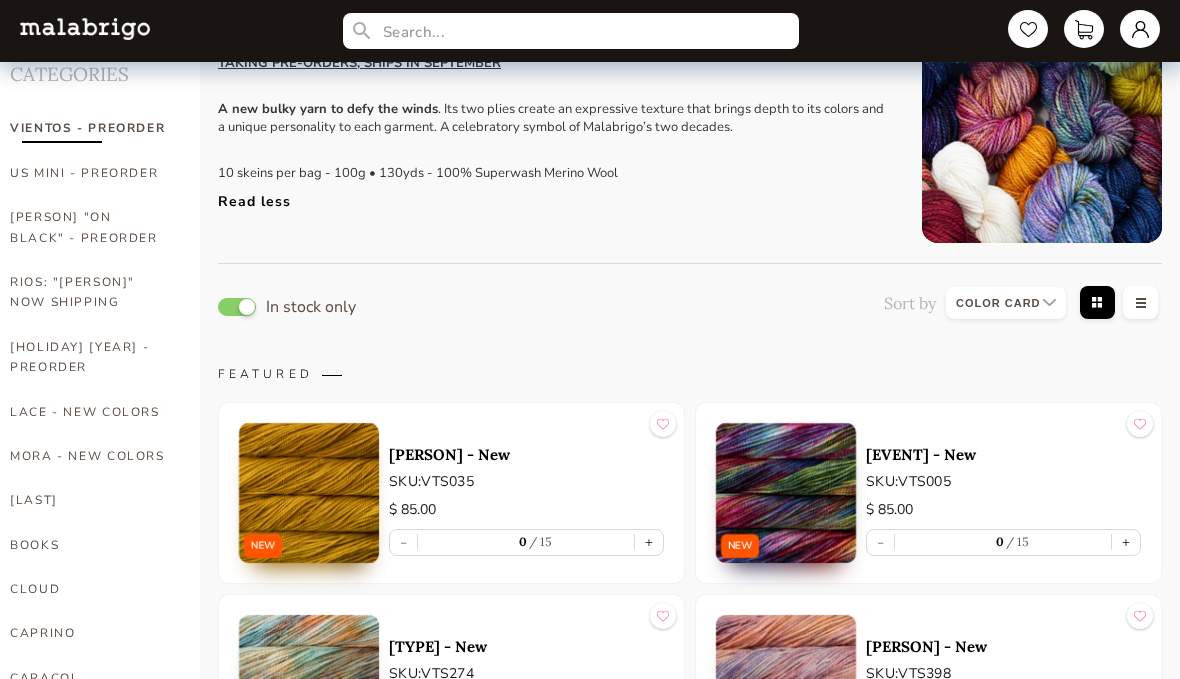 scroll, scrollTop: 0, scrollLeft: 0, axis: both 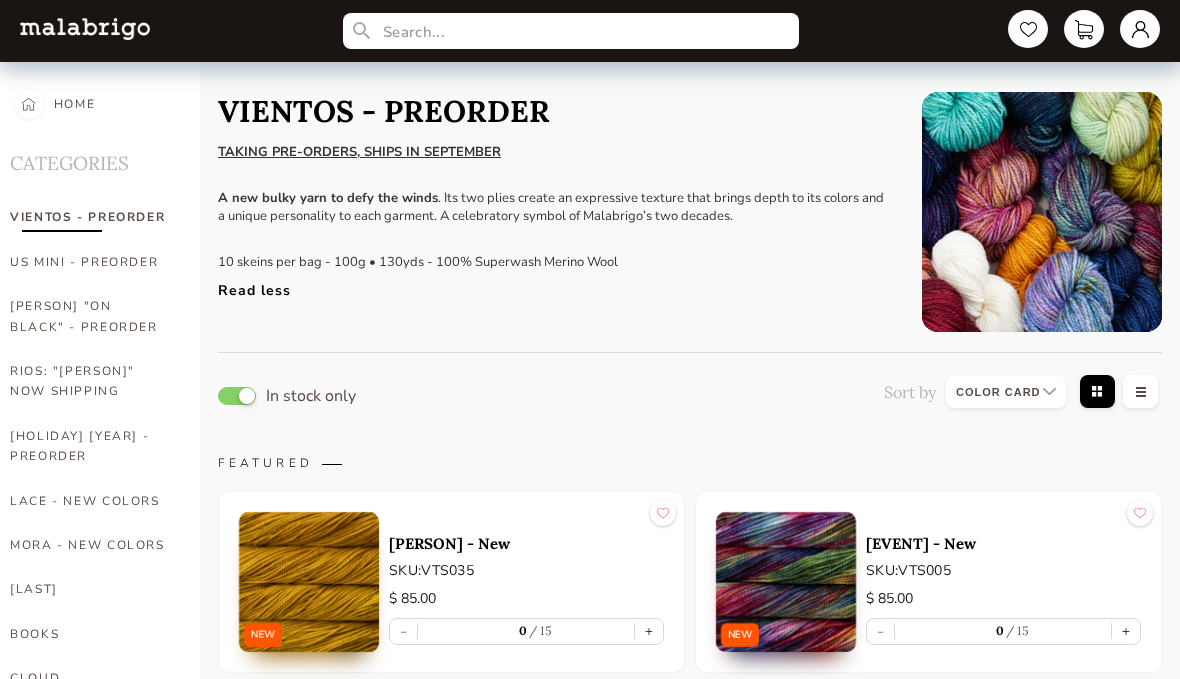 click on "Read less" at bounding box center [555, 285] 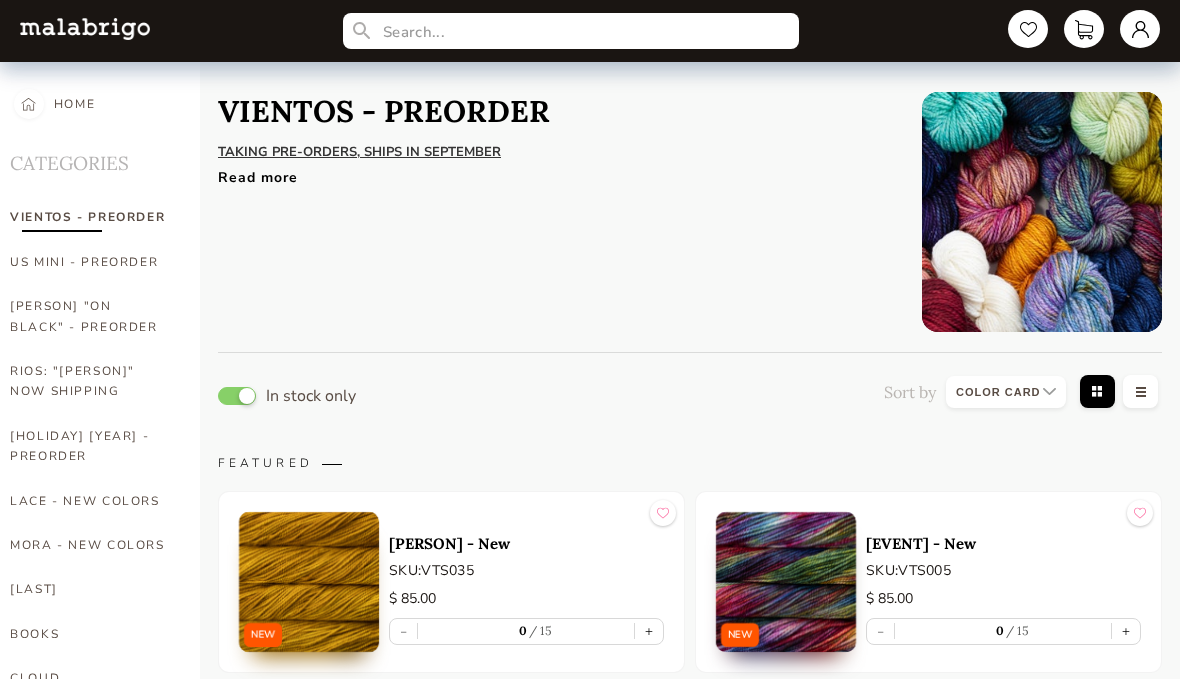 click on "Read more" at bounding box center (555, 172) 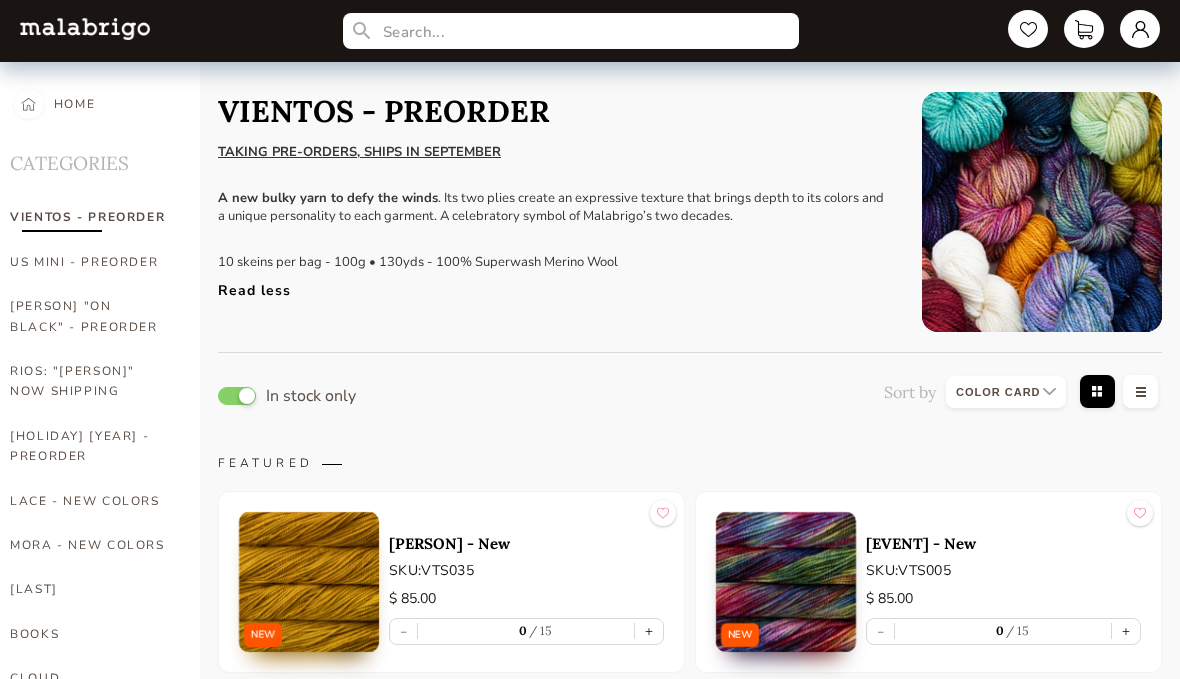 click on "RIOS: "AMIGAS DE ROSALINDA" NOW SHIPPING" at bounding box center [90, 381] 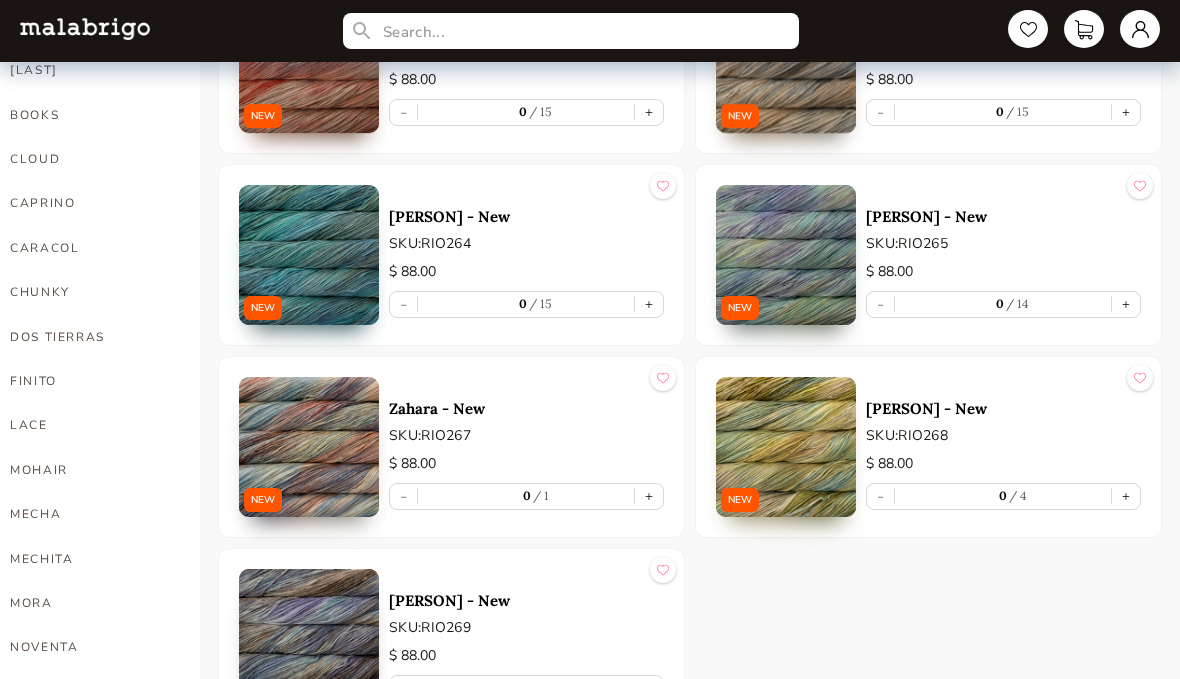 scroll, scrollTop: 519, scrollLeft: 0, axis: vertical 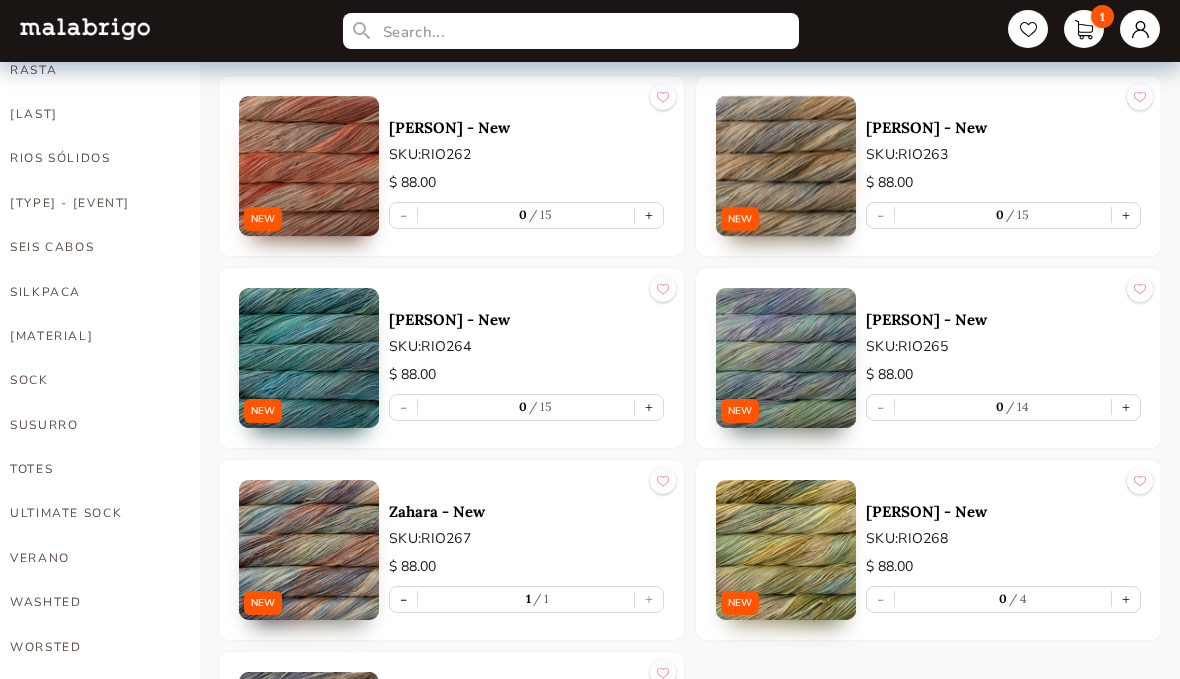 click on "+" at bounding box center (1126, 407) 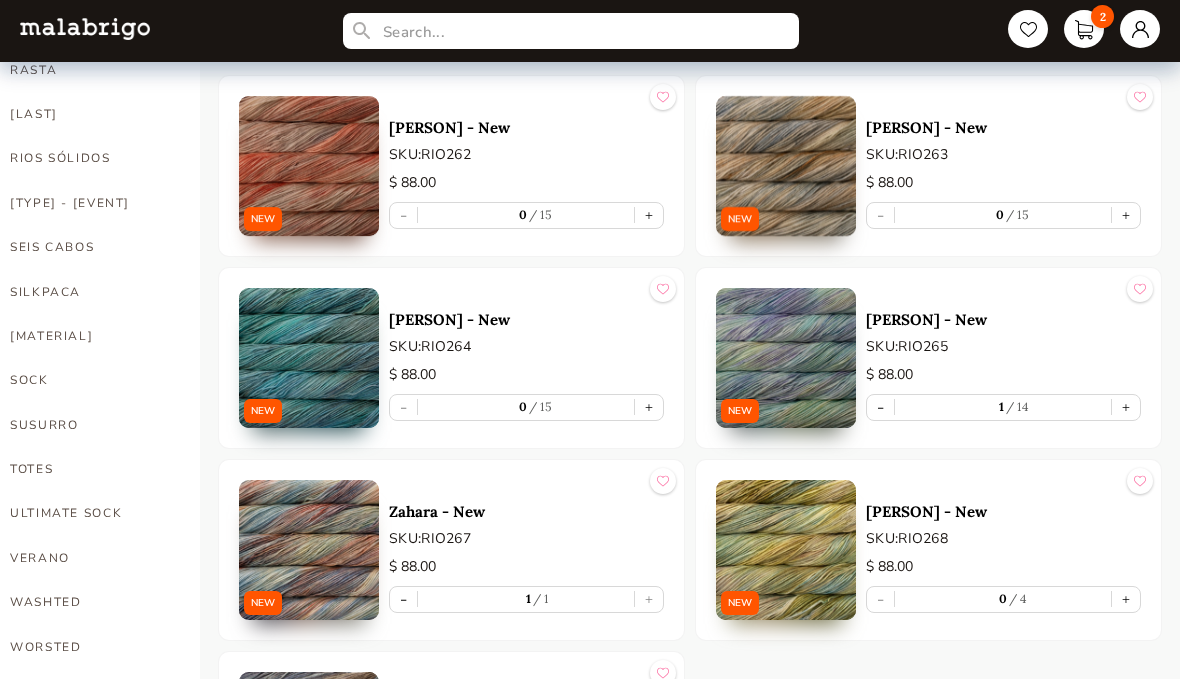 click on "+" at bounding box center (1126, 215) 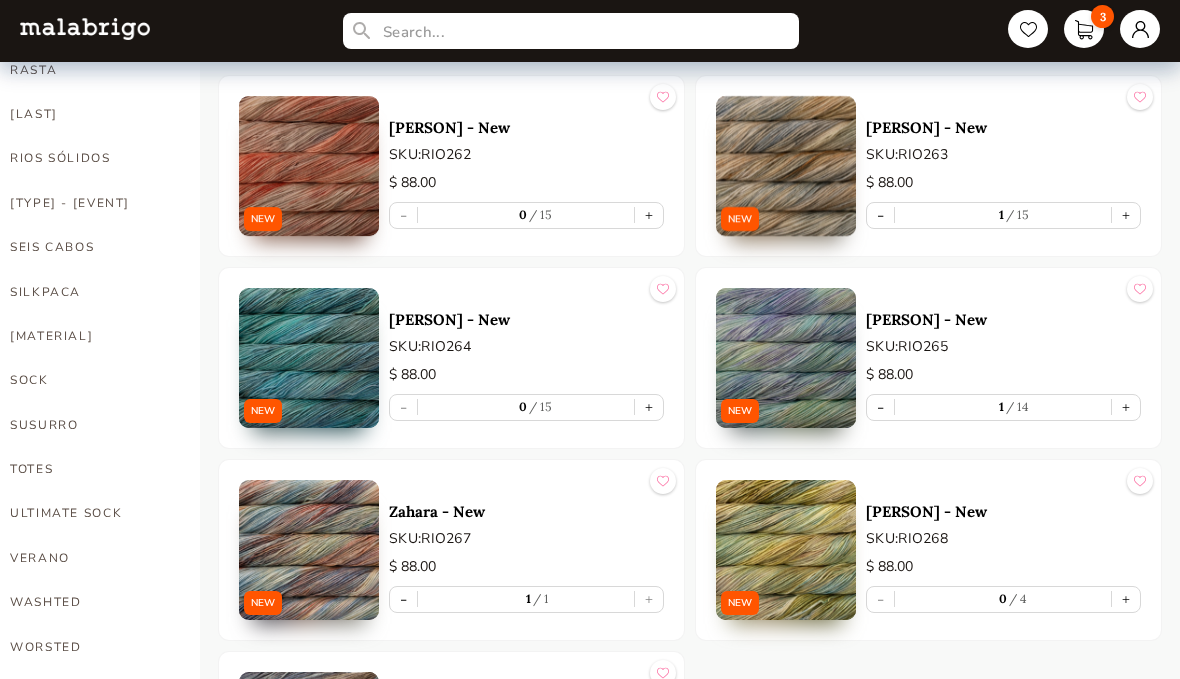 click on "+" at bounding box center (649, 215) 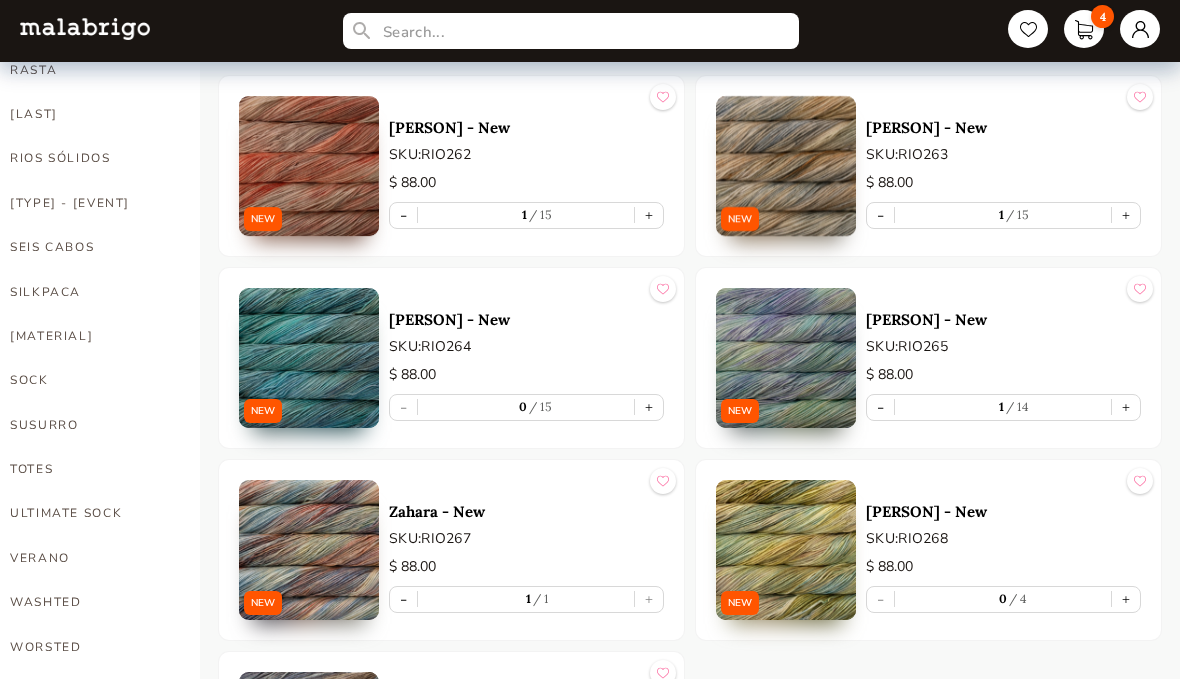 click on "+" at bounding box center [649, 407] 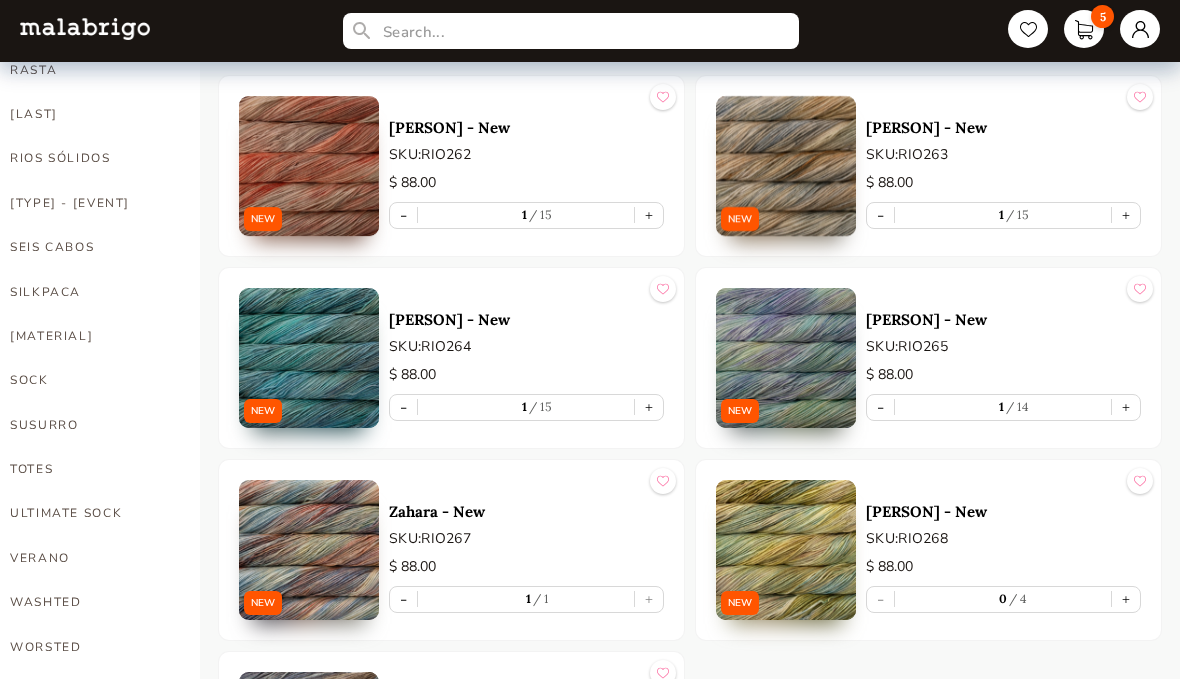 scroll, scrollTop: 1375, scrollLeft: 0, axis: vertical 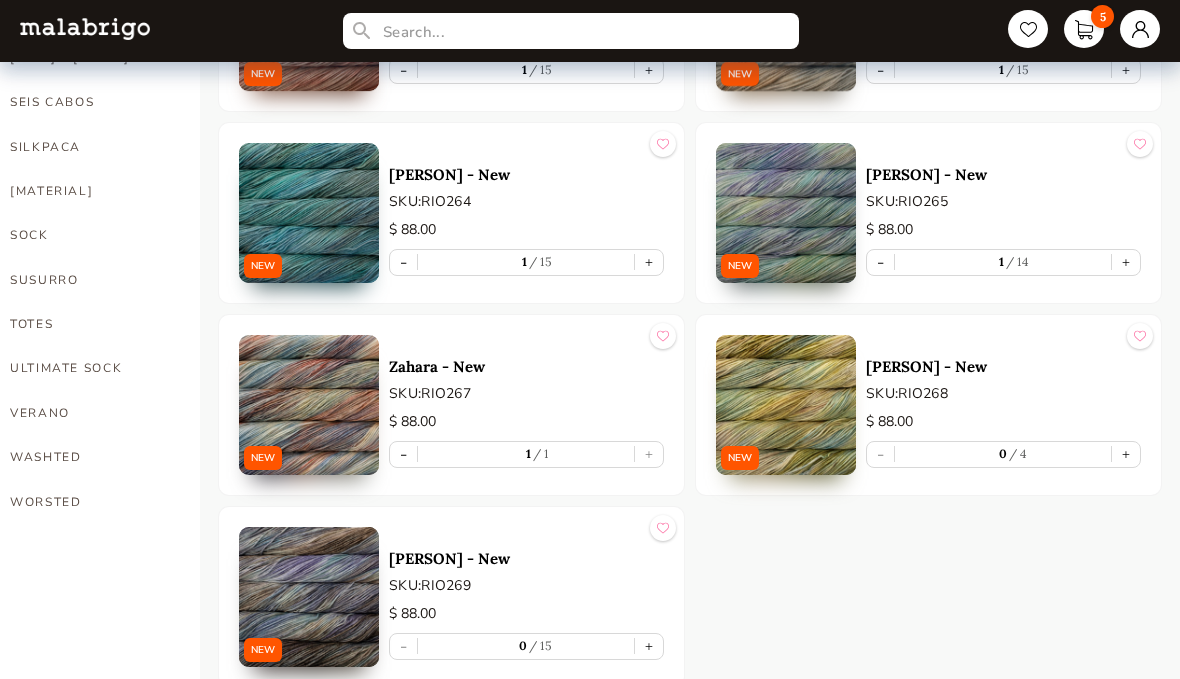 click on "+" at bounding box center [649, 646] 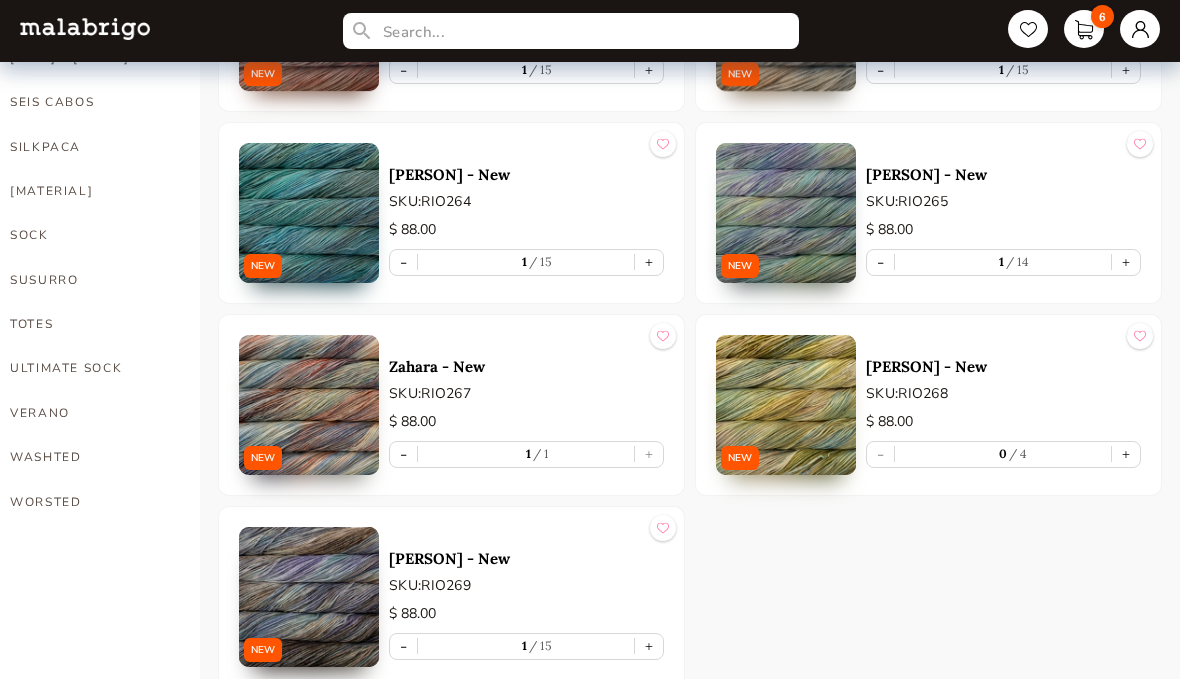 click on "+" at bounding box center (1126, 454) 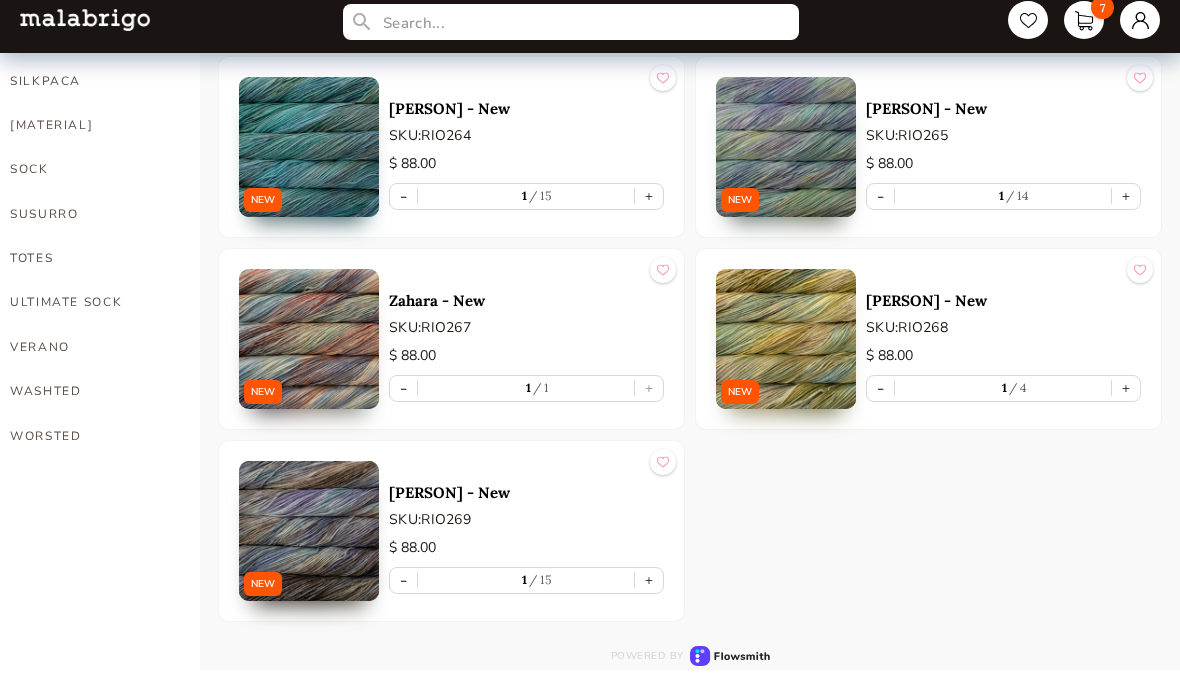 scroll, scrollTop: 1467, scrollLeft: 0, axis: vertical 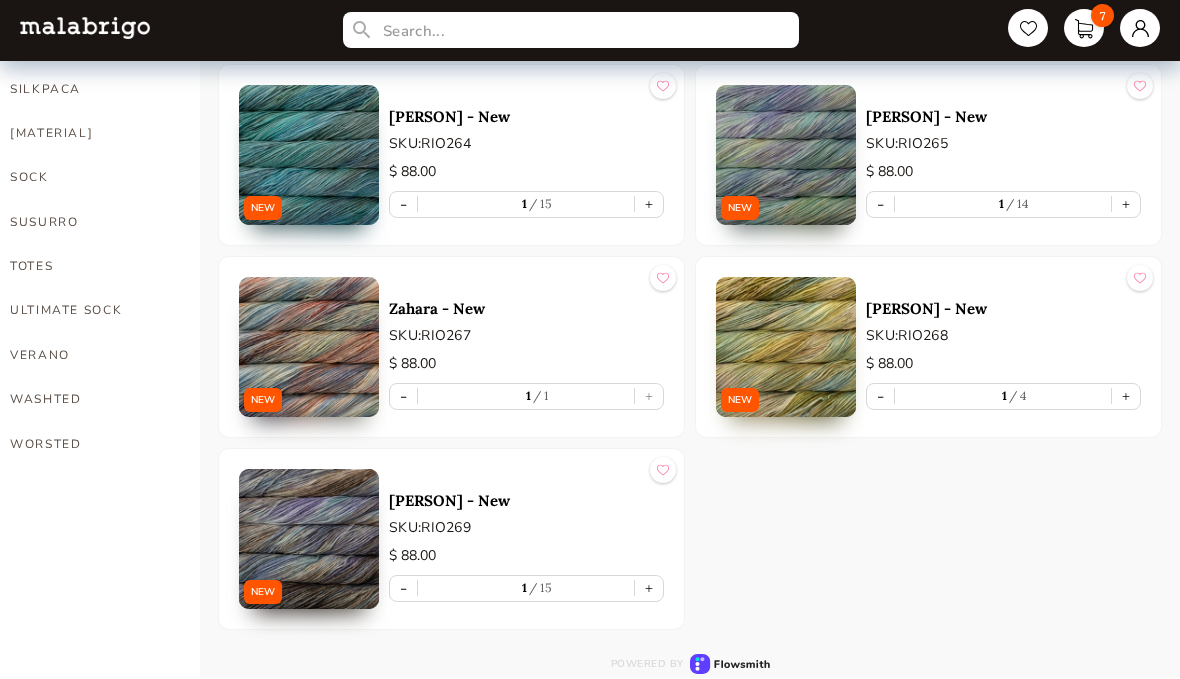 click on "7" at bounding box center (1084, 29) 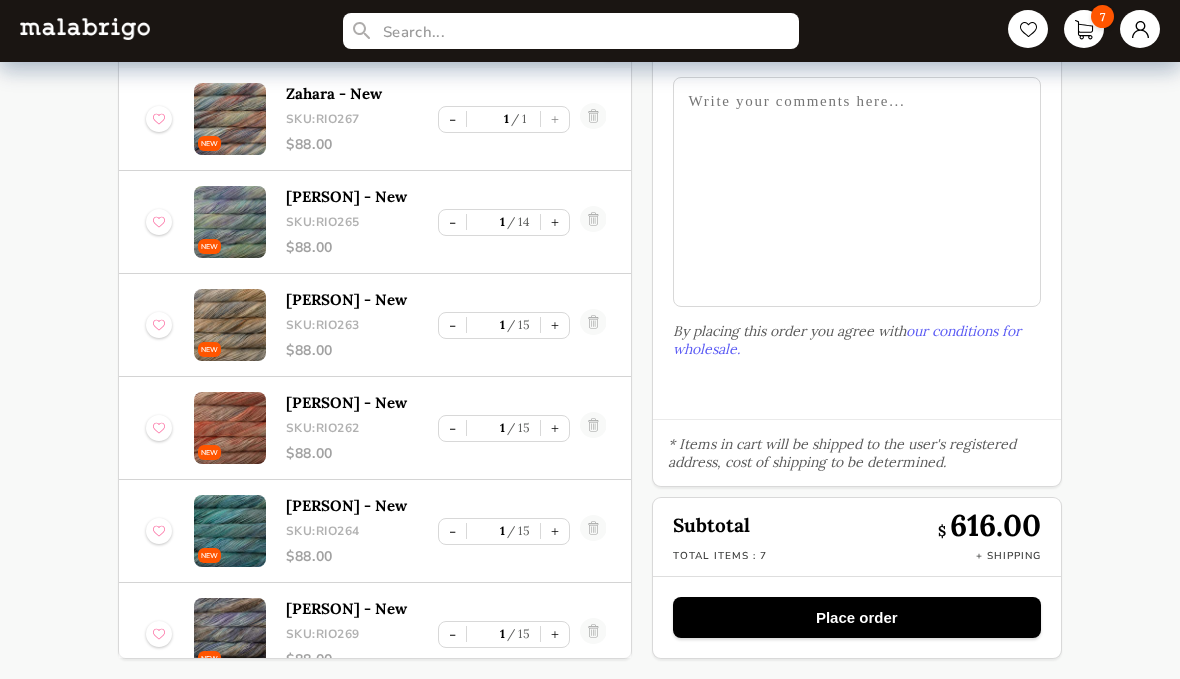 scroll, scrollTop: 0, scrollLeft: 0, axis: both 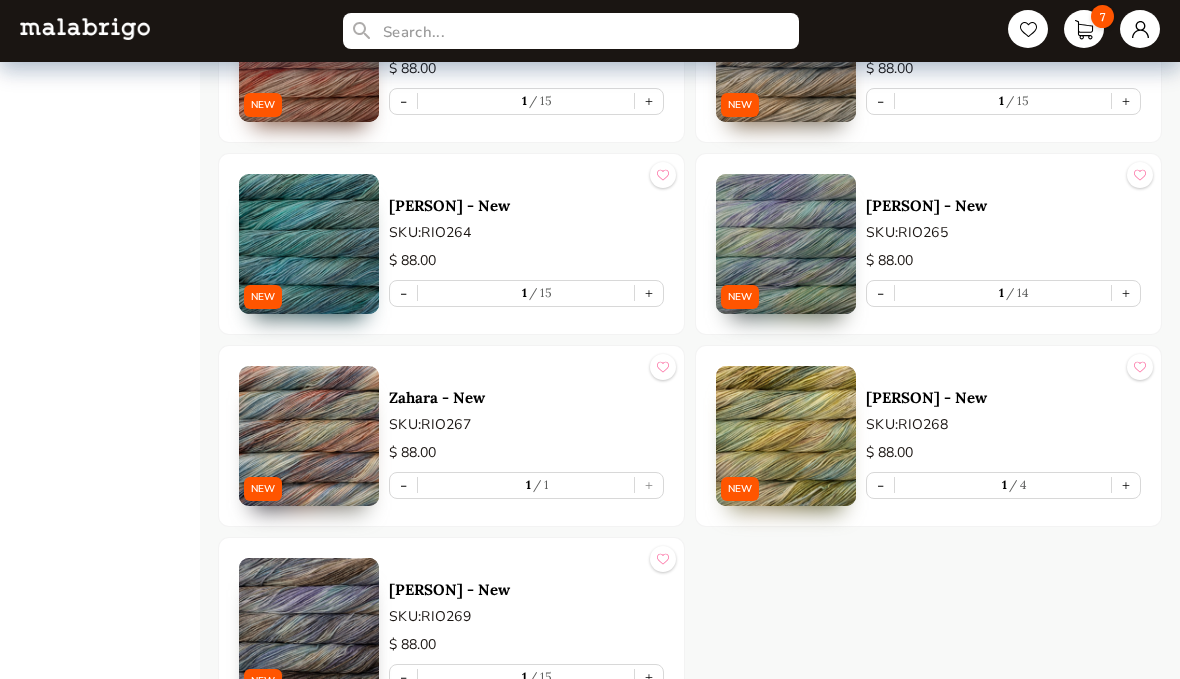 click at bounding box center [309, 436] 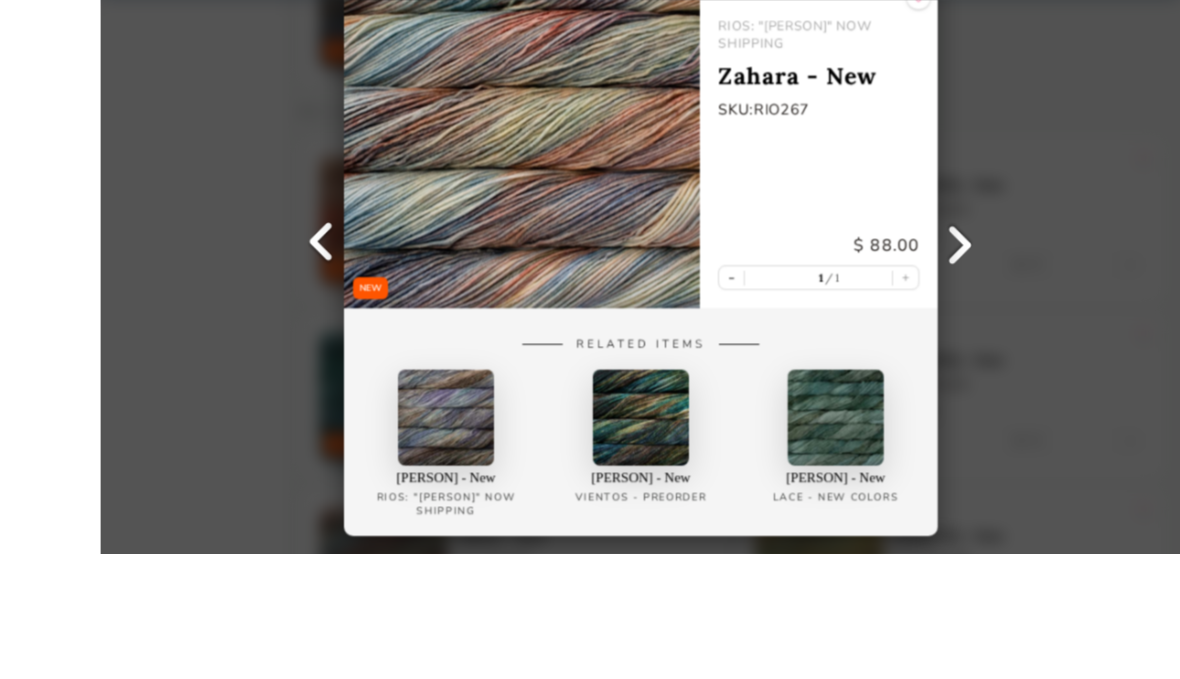 scroll, scrollTop: 1325, scrollLeft: 0, axis: vertical 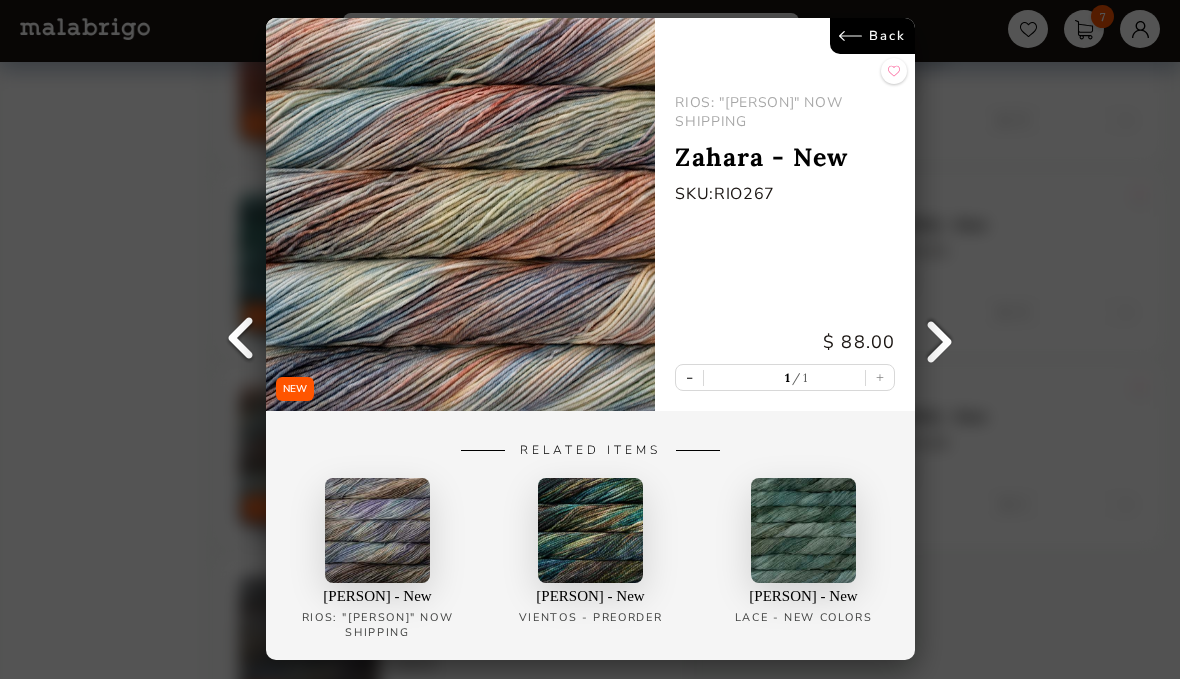 click at bounding box center [590, 531] 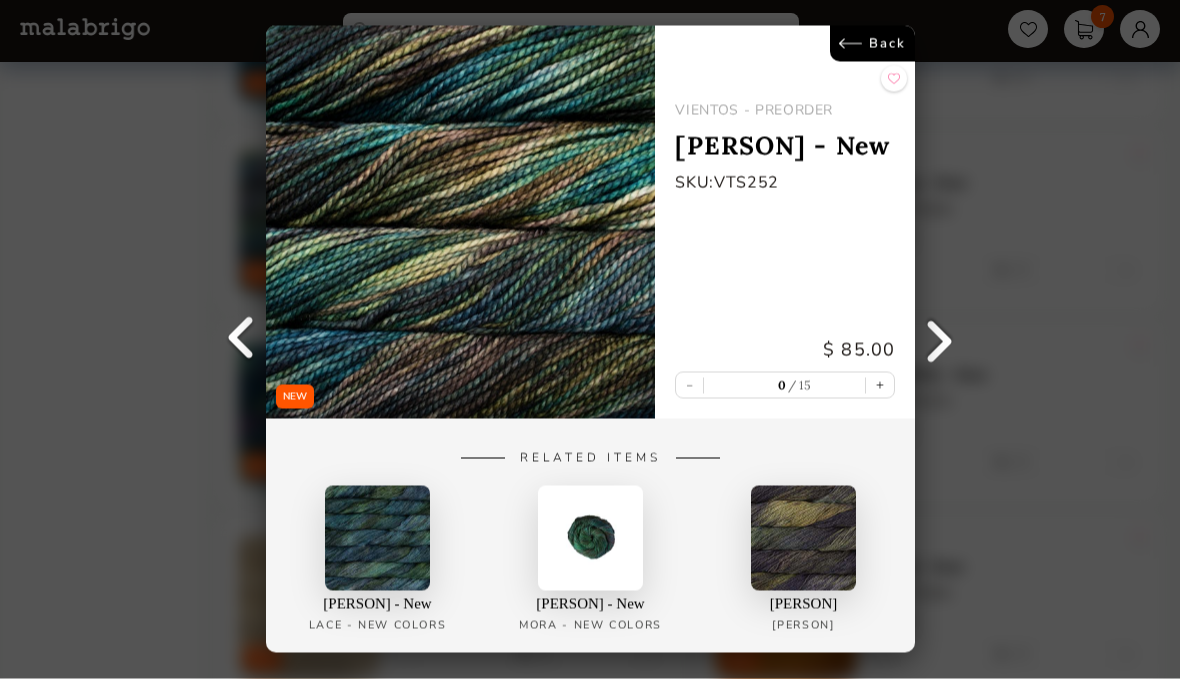 scroll, scrollTop: 1320, scrollLeft: 0, axis: vertical 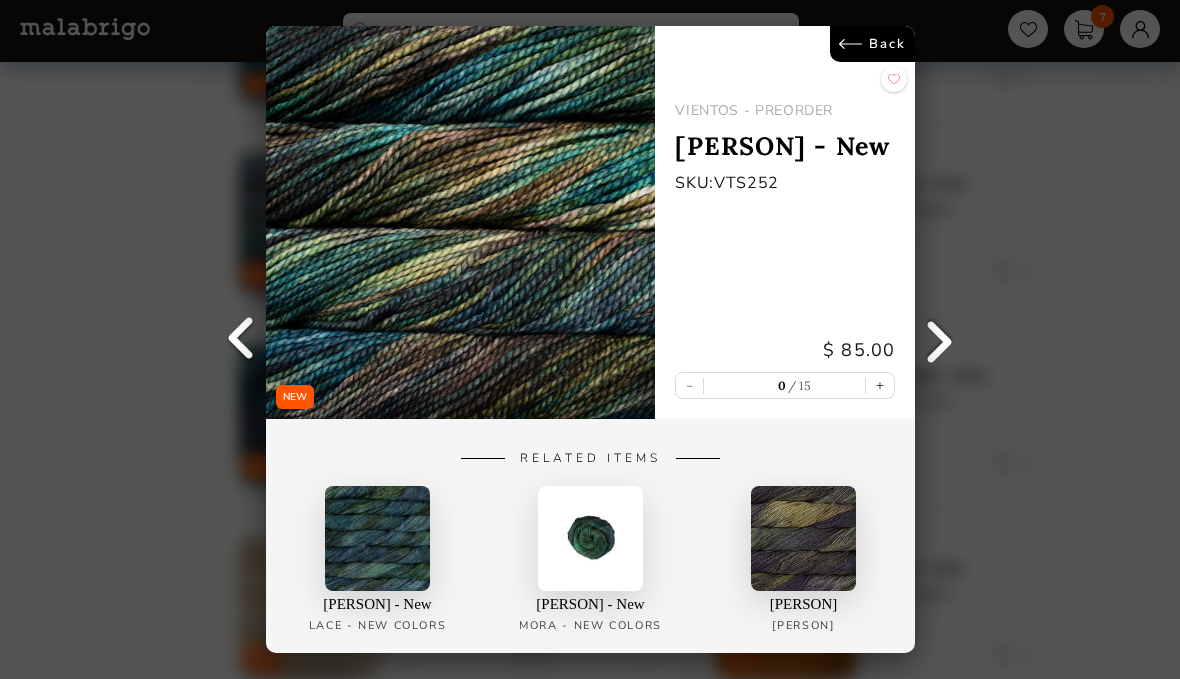 click on "Back" at bounding box center (872, 44) 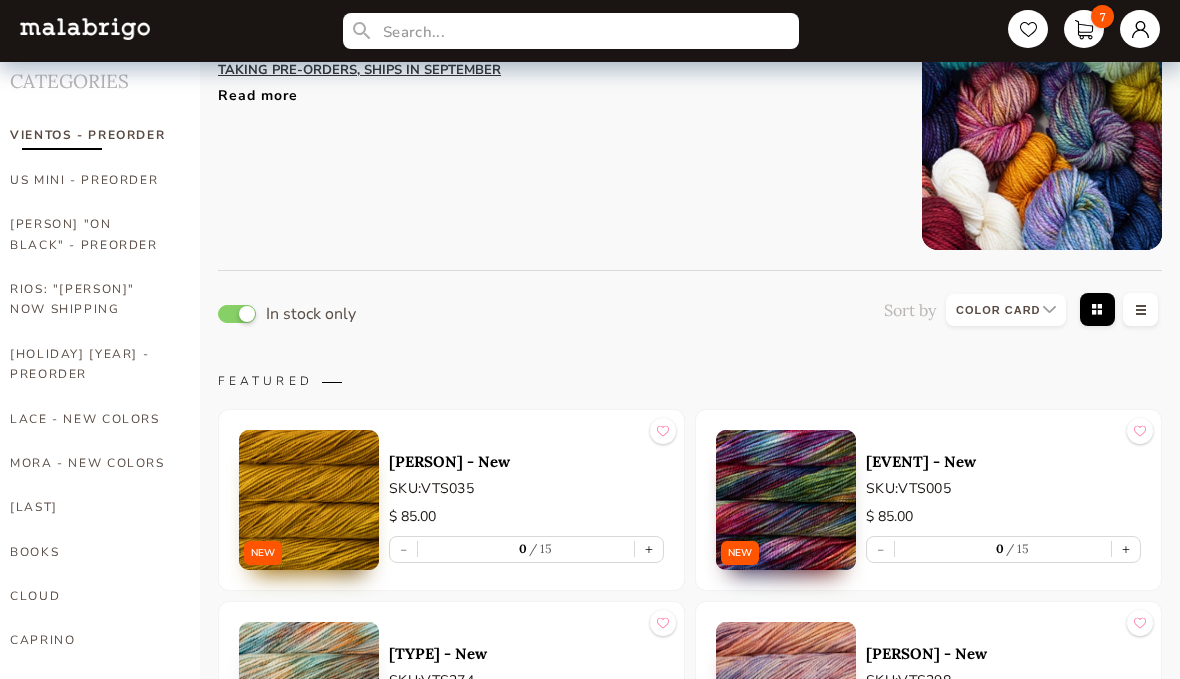 scroll, scrollTop: 0, scrollLeft: 0, axis: both 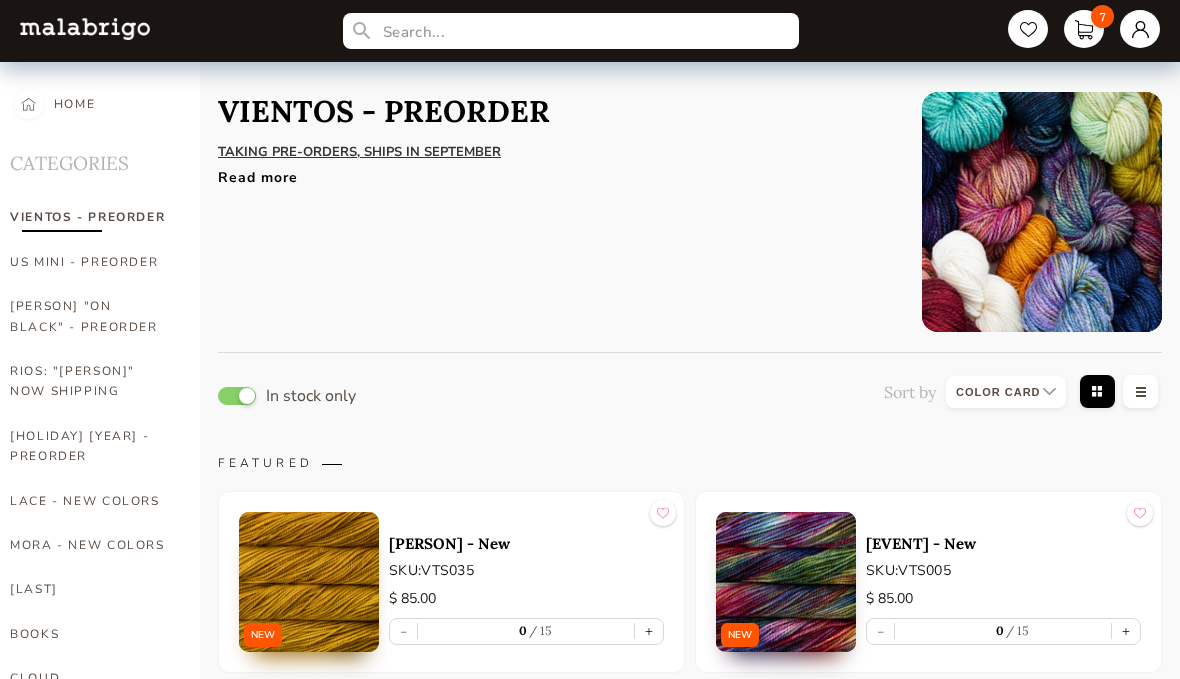 click on "VIENTOS - PREORDER" at bounding box center (90, 217) 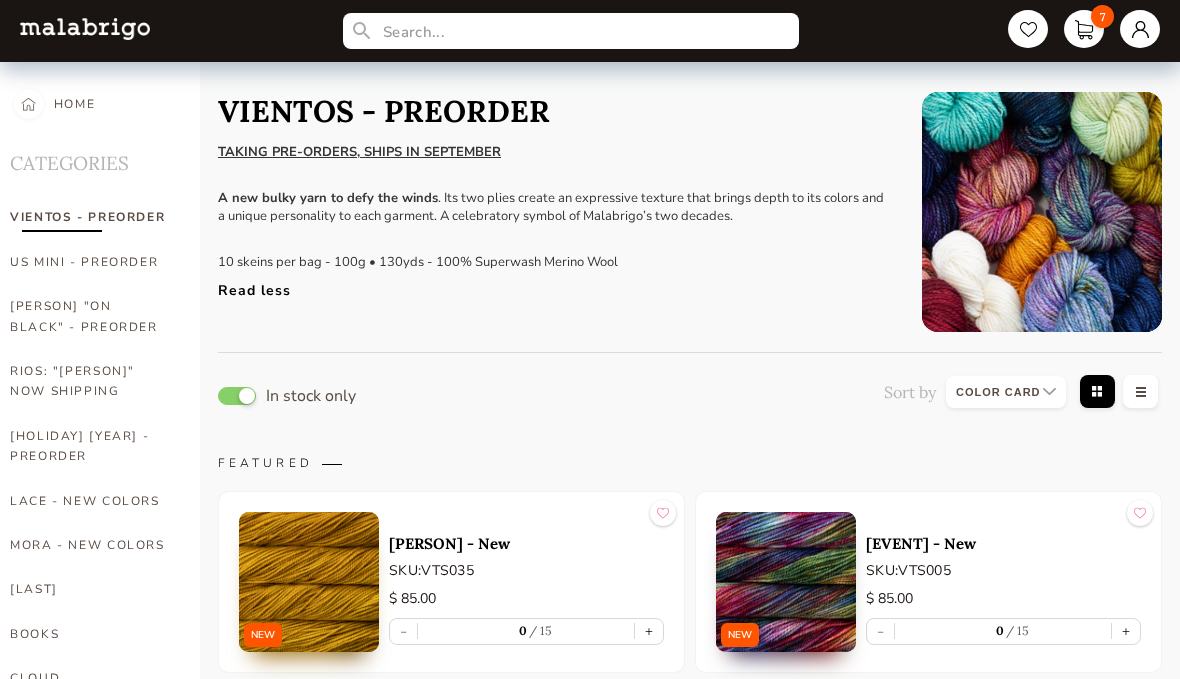 click on "RIOS: "AMIGAS DE ROSALINDA" NOW SHIPPING" at bounding box center [90, 381] 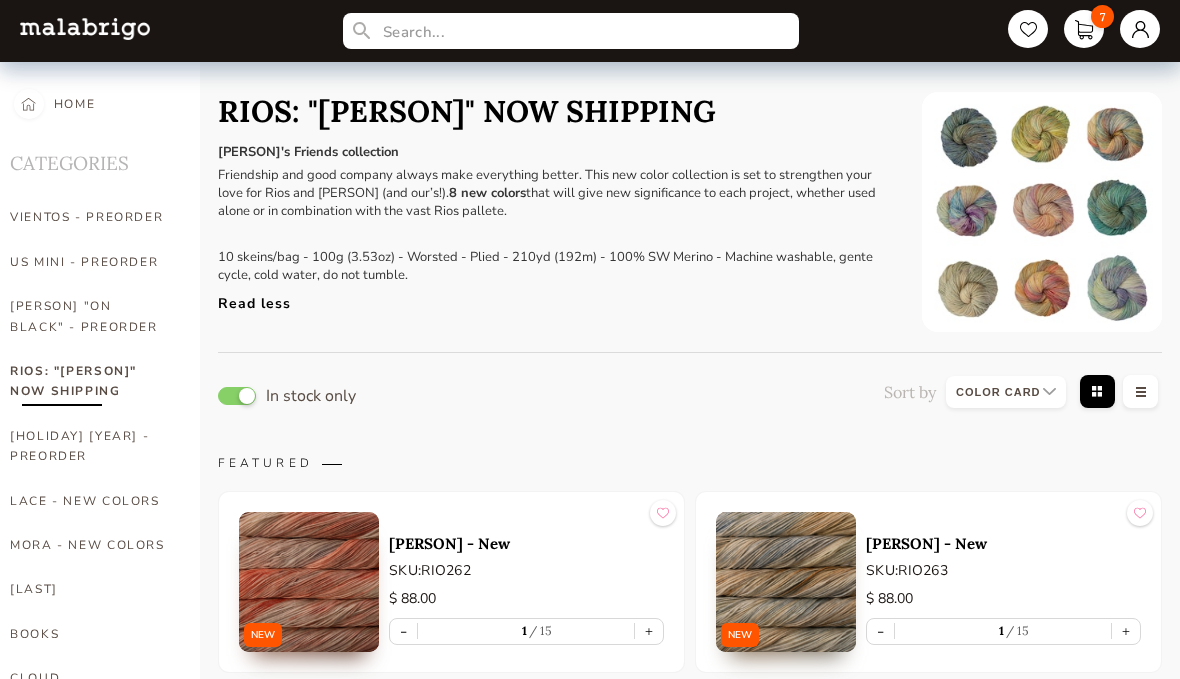 click on "VIENTOS - PREORDER" at bounding box center [90, 217] 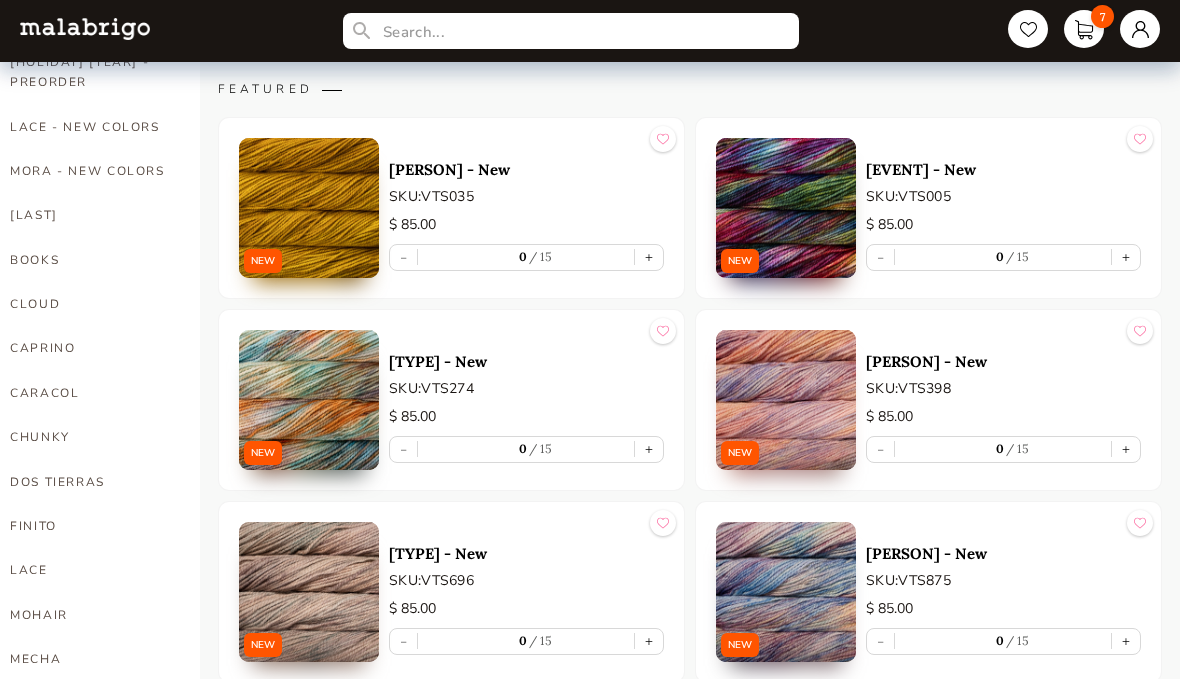 scroll, scrollTop: 374, scrollLeft: 0, axis: vertical 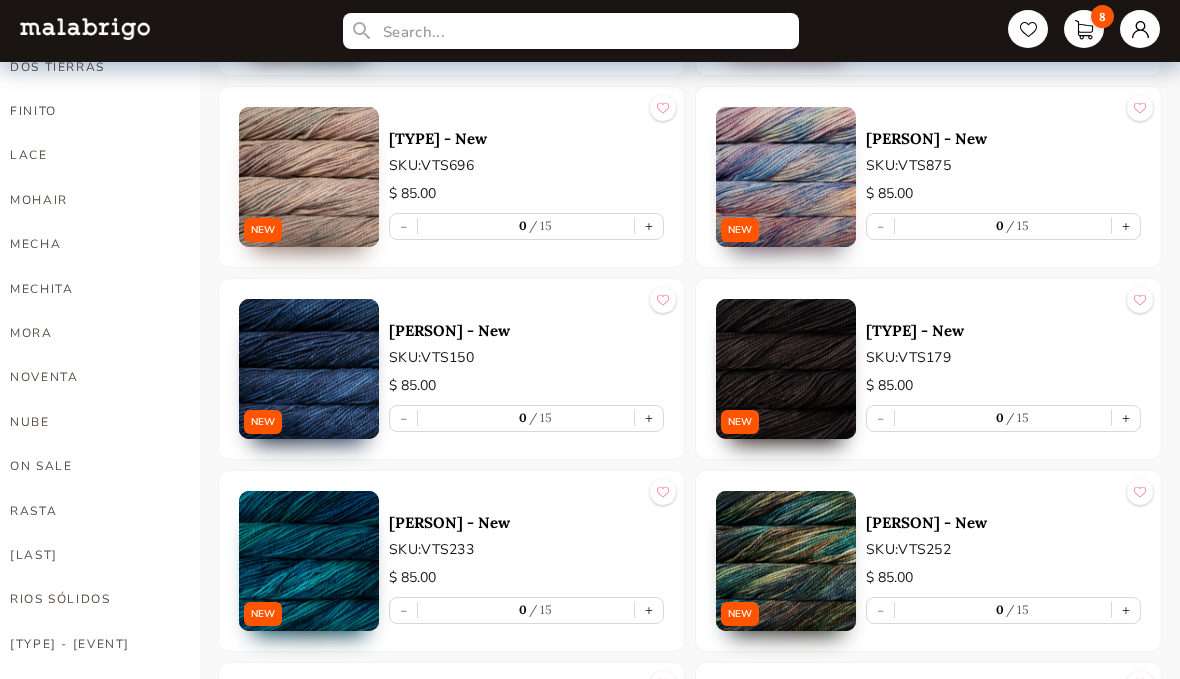 click on "+" at bounding box center [1126, 610] 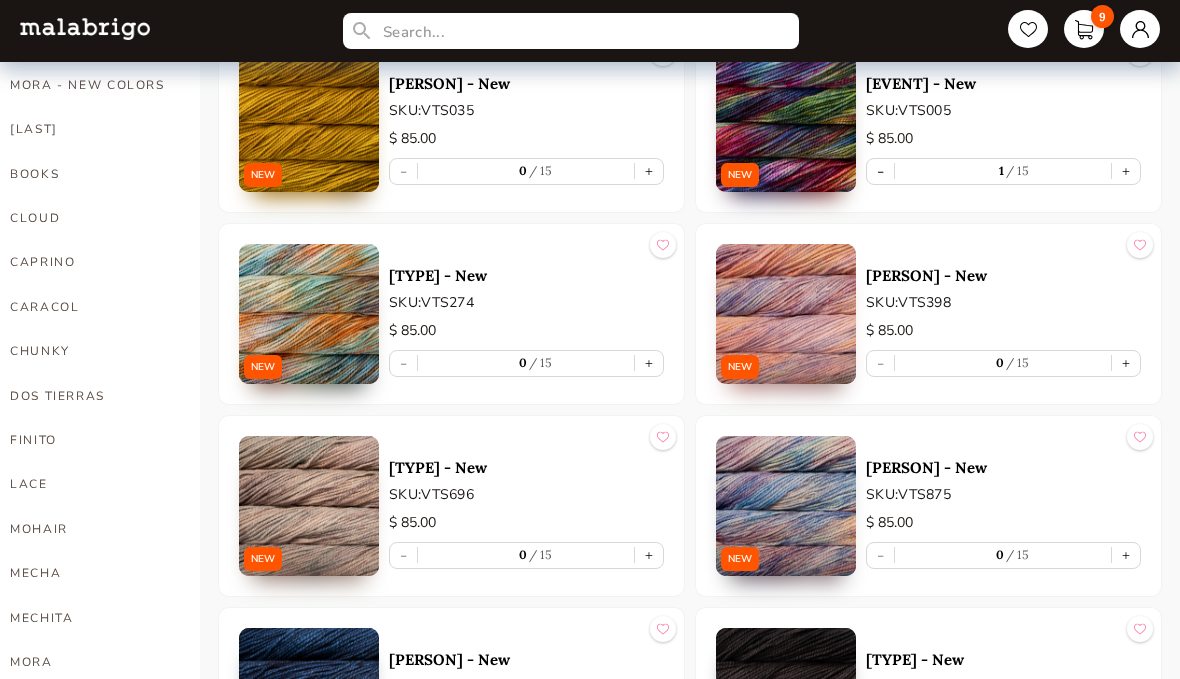 scroll, scrollTop: 449, scrollLeft: 0, axis: vertical 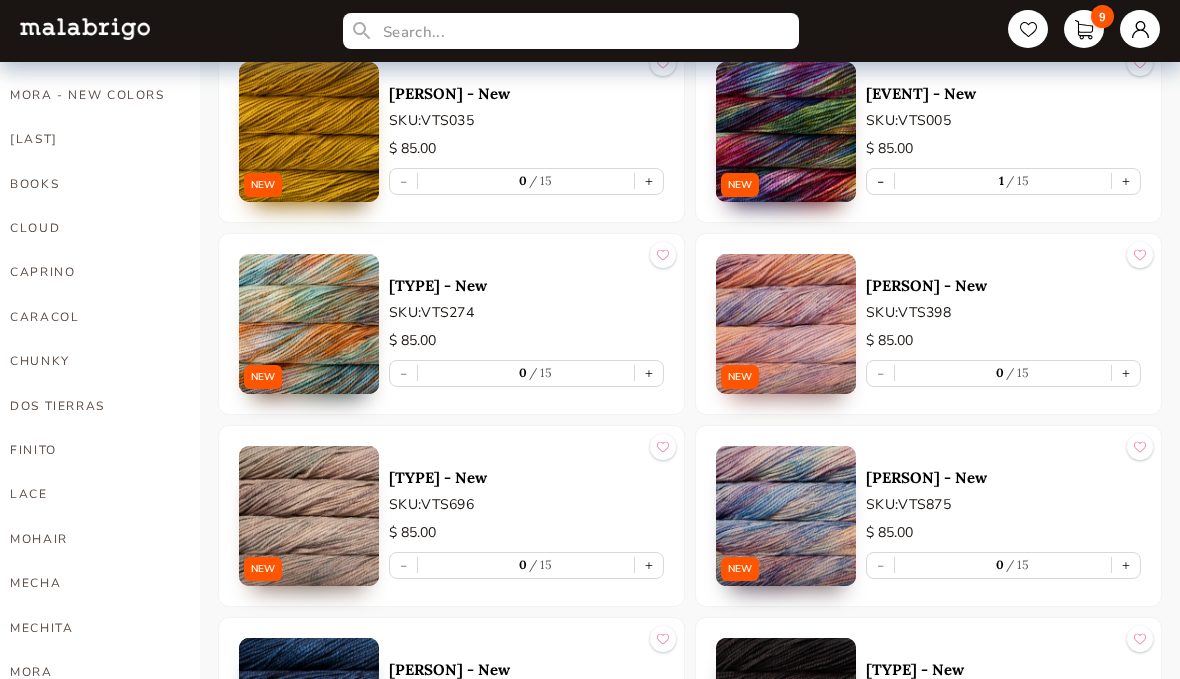 click on "9" at bounding box center [1084, 29] 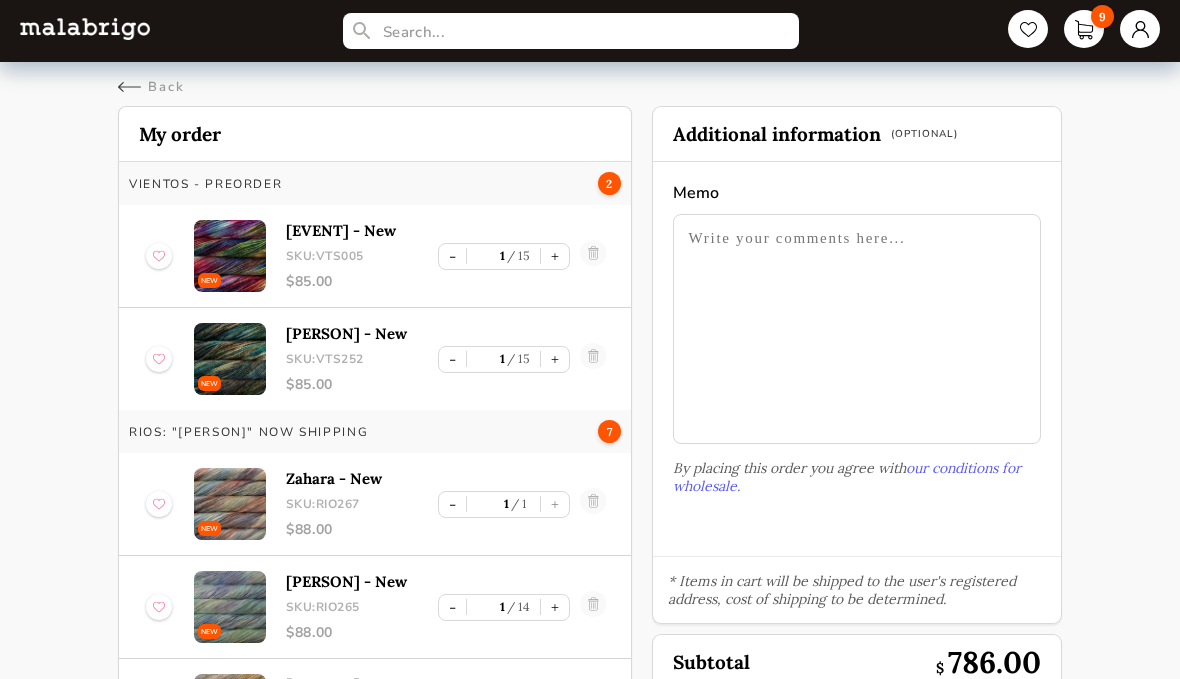 scroll, scrollTop: 50, scrollLeft: 0, axis: vertical 